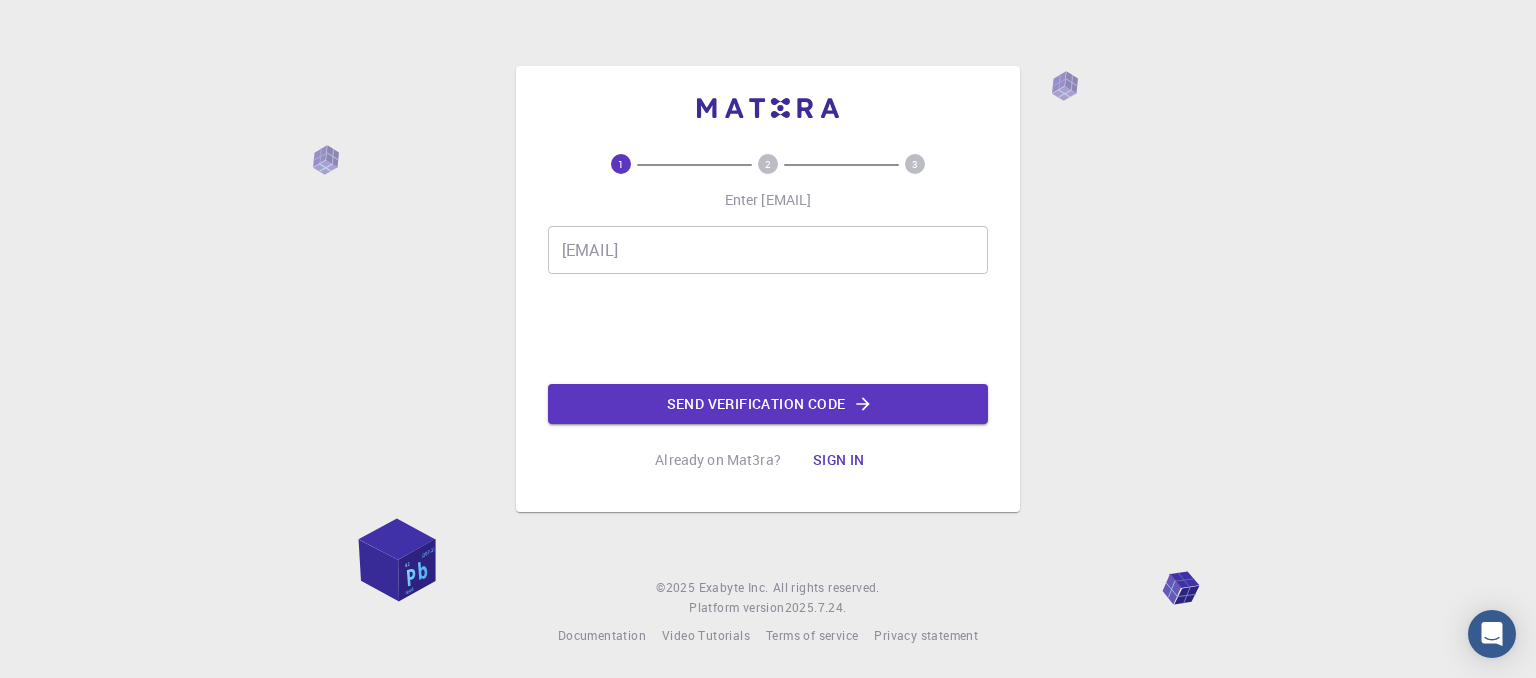 scroll, scrollTop: 0, scrollLeft: 0, axis: both 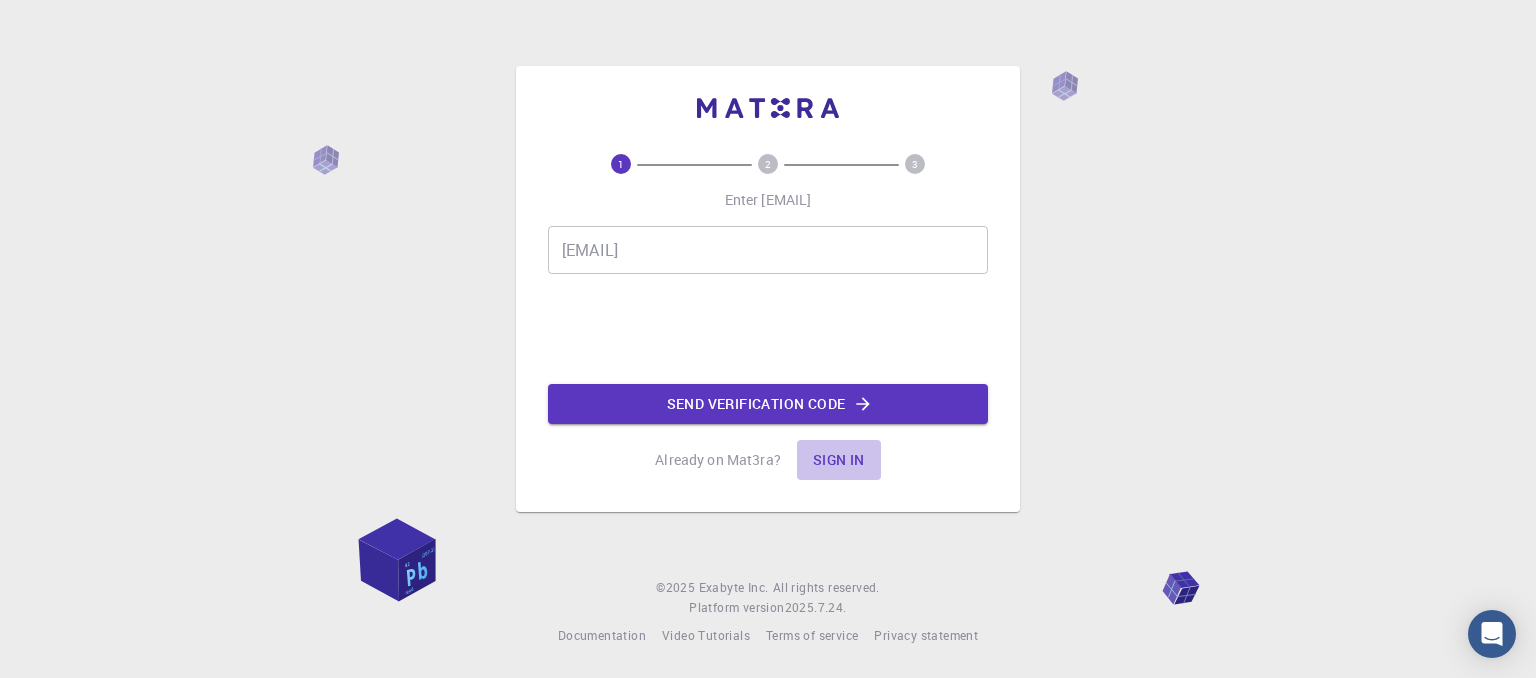 click on "Sign in" at bounding box center [839, 460] 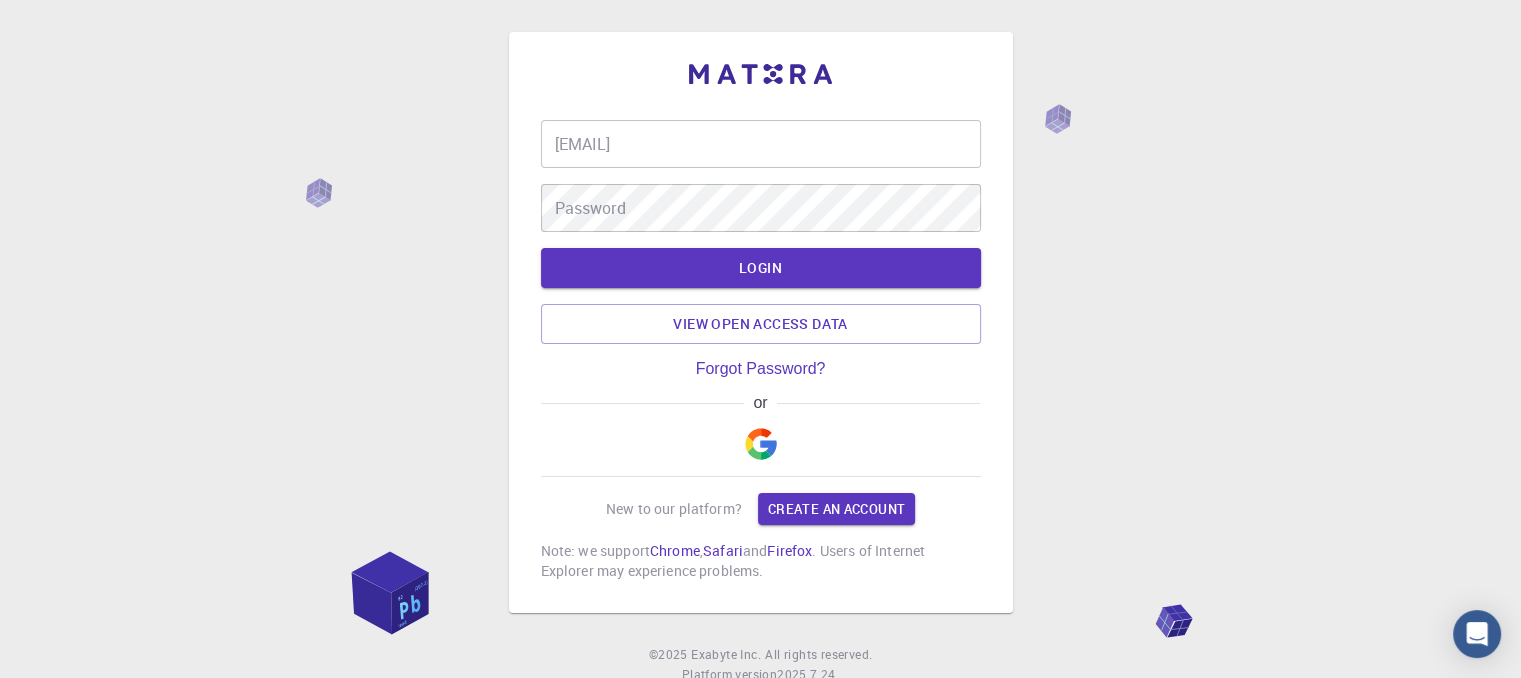 click at bounding box center (761, 444) 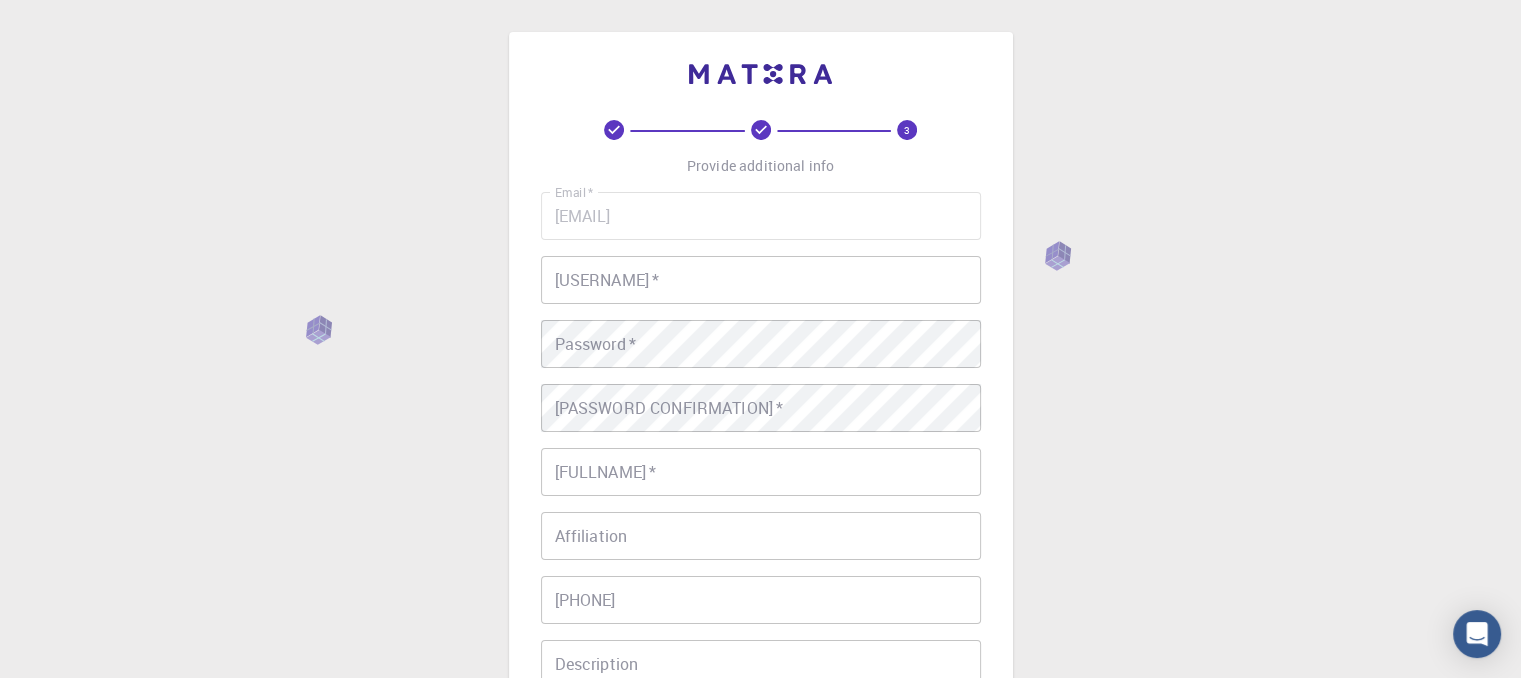 click on "[USERNAME]   *" at bounding box center [761, 280] 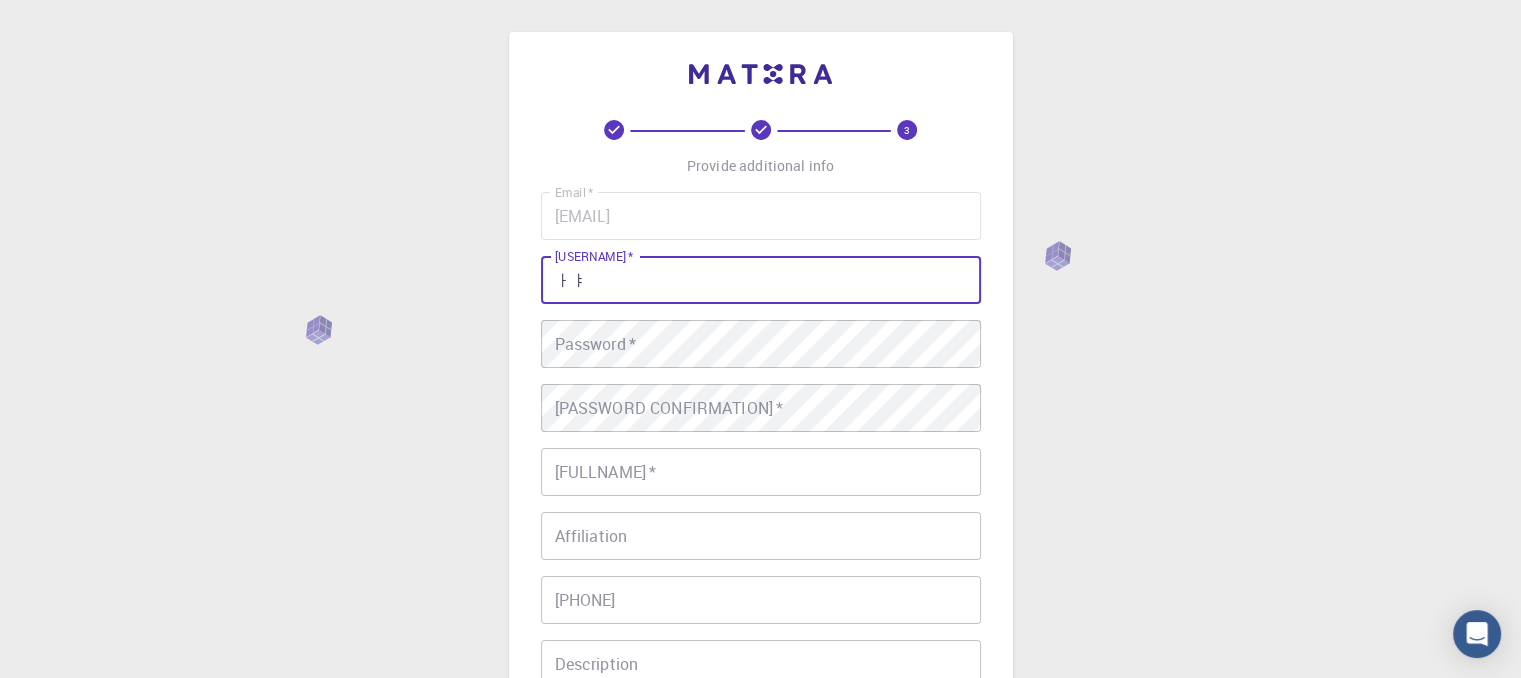 type on "ㅏ" 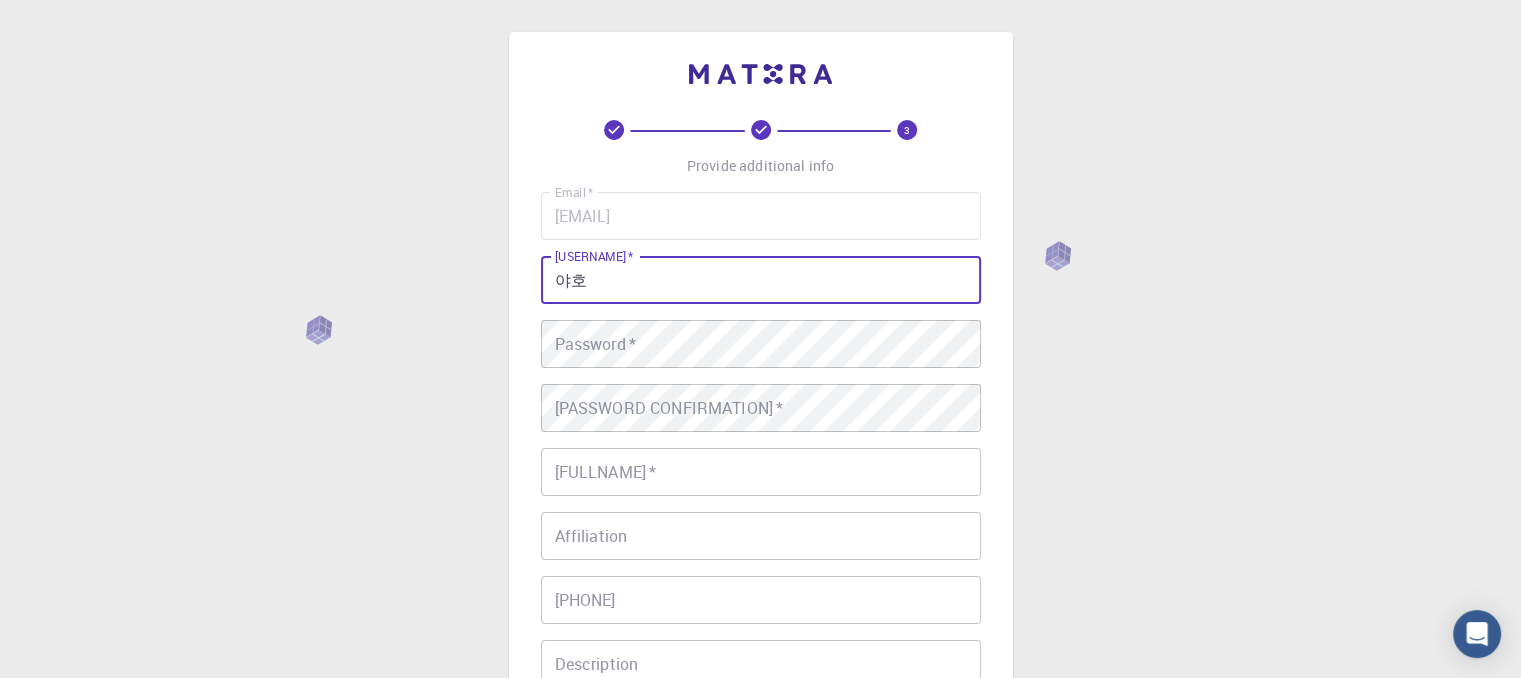type on "야호" 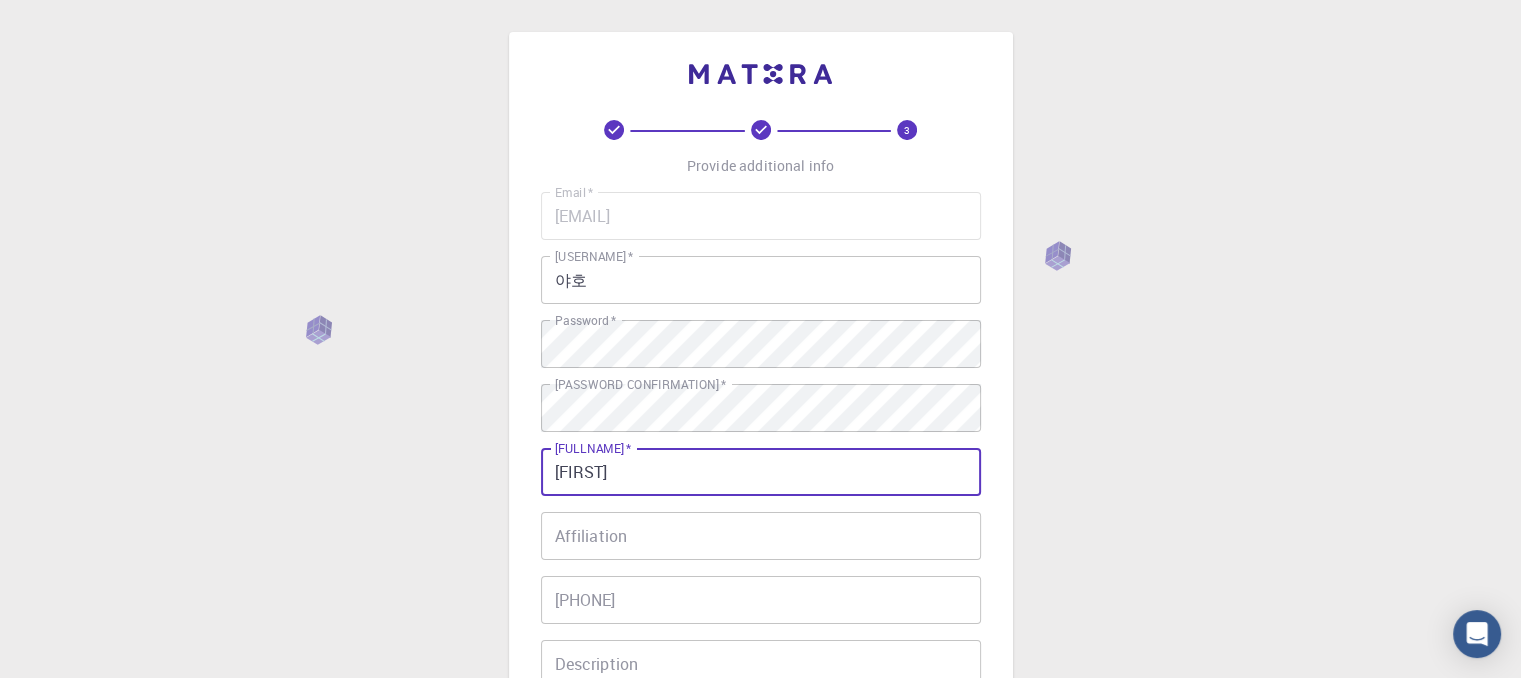 type on "[FIRST]" 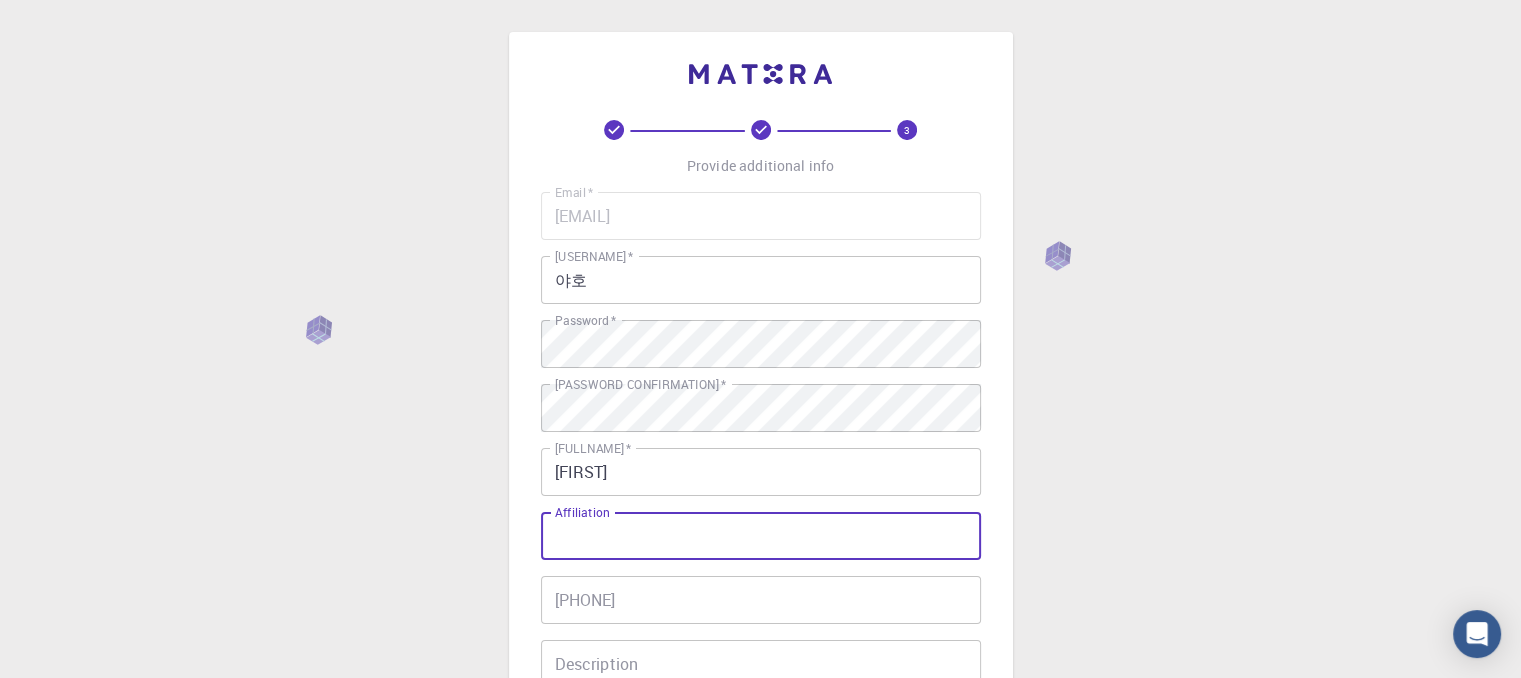 click on "Affiliation" at bounding box center (761, 536) 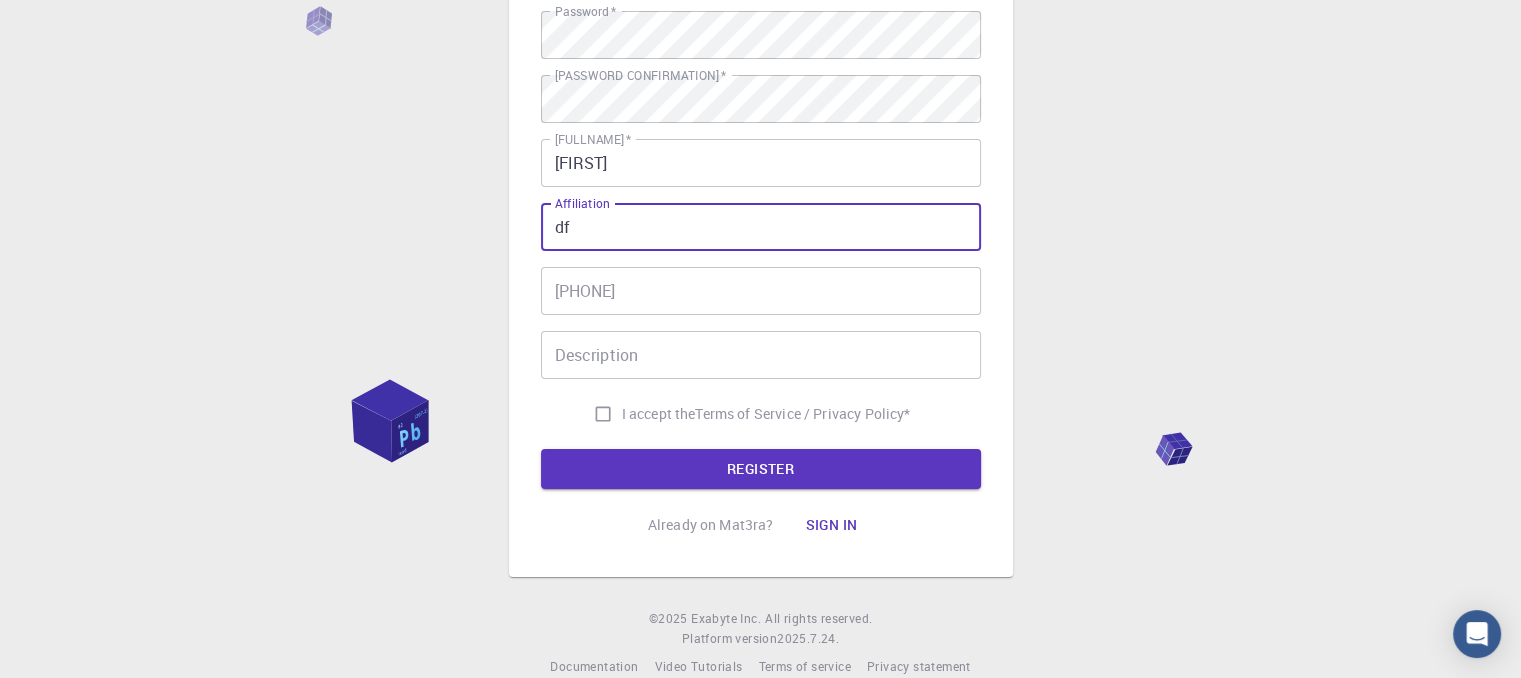 scroll, scrollTop: 340, scrollLeft: 0, axis: vertical 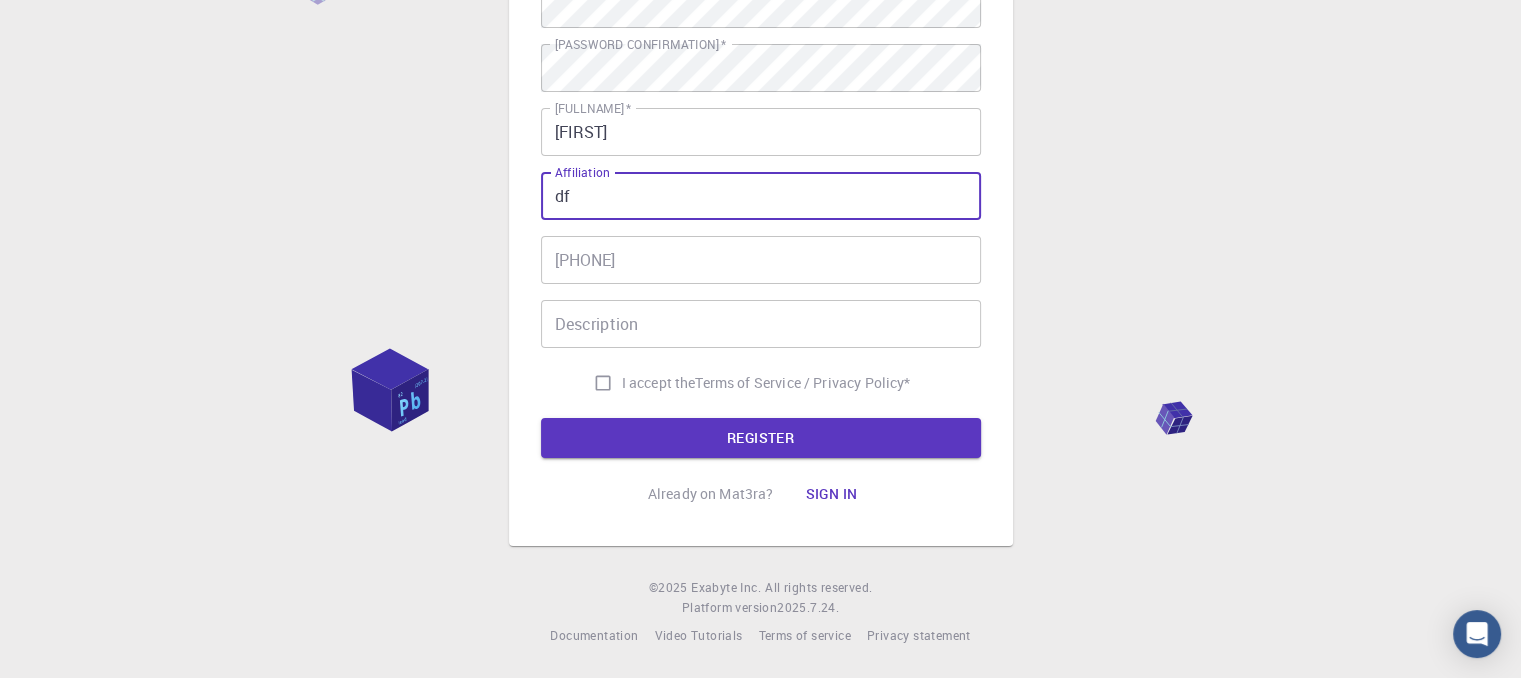 type on "df" 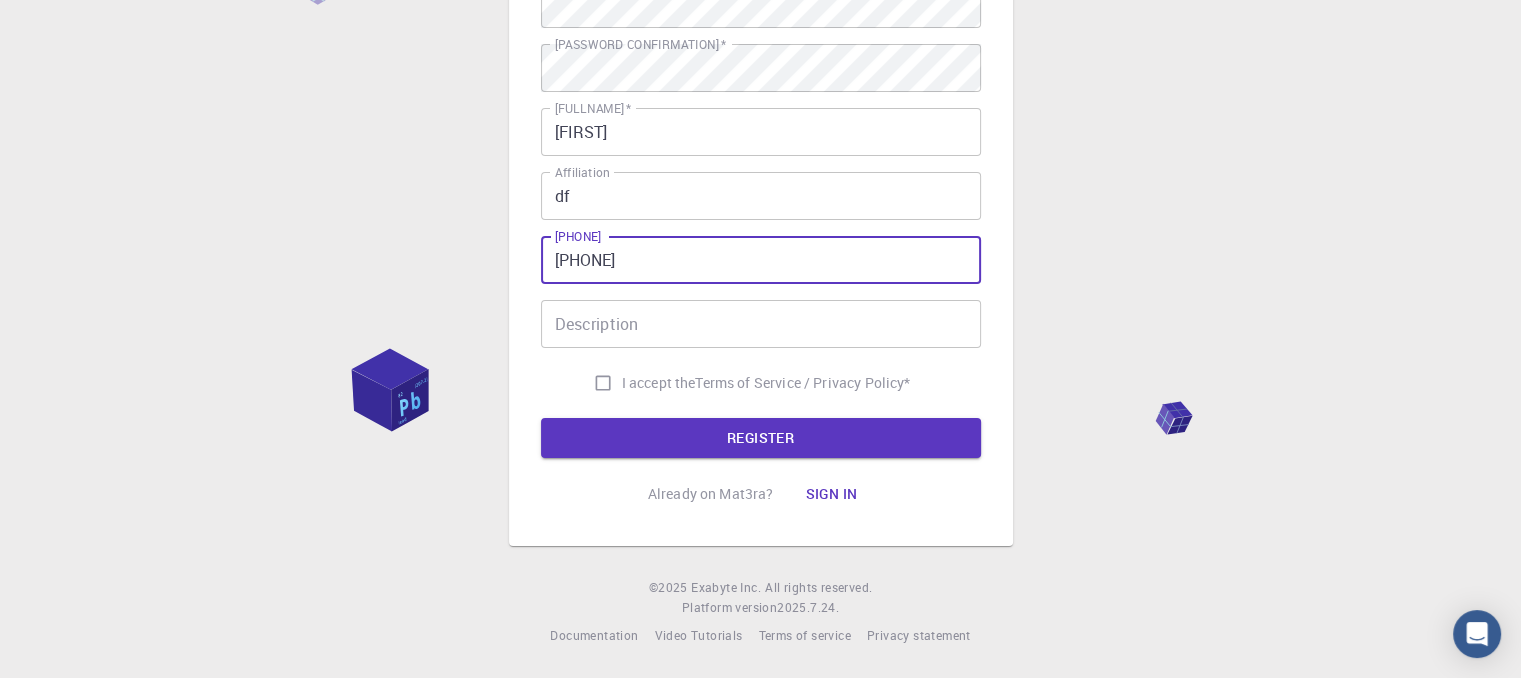 type on "[PHONE]" 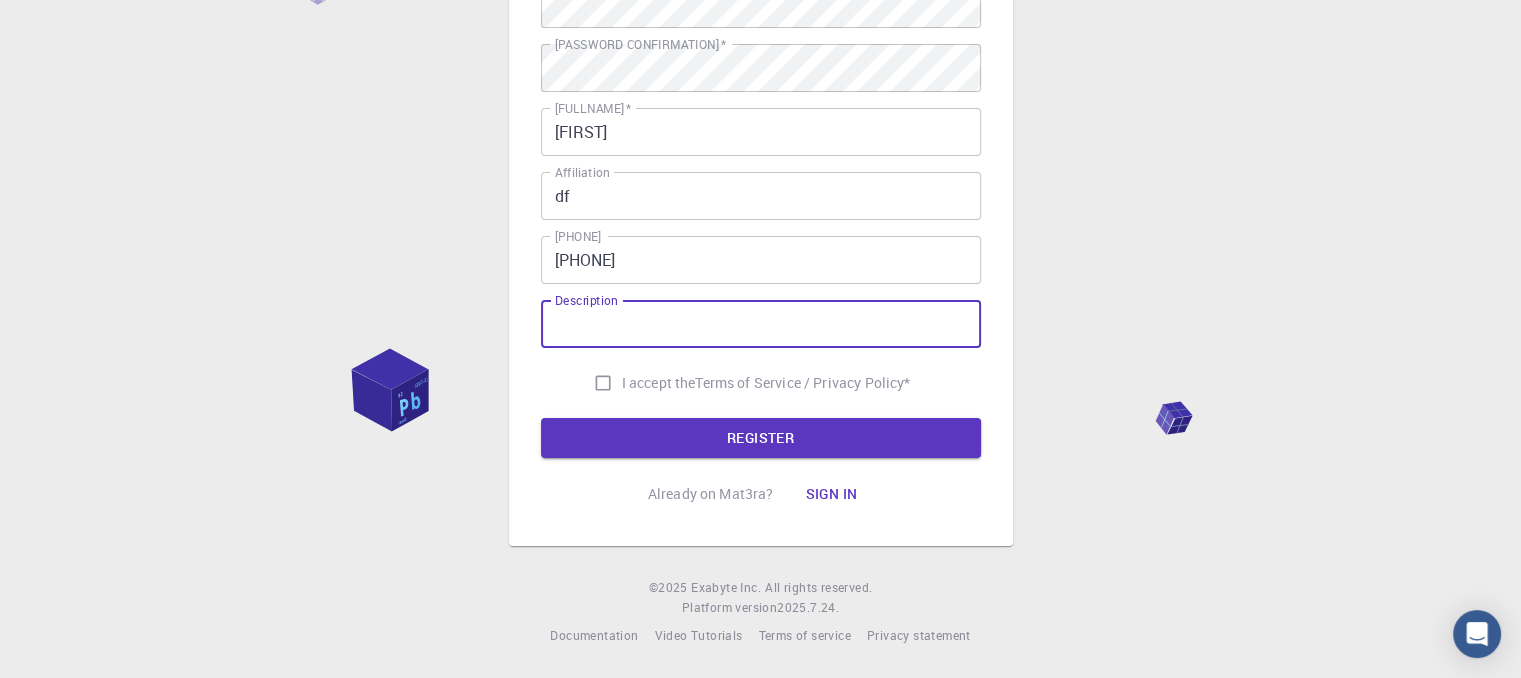 click on "Description" at bounding box center (761, 324) 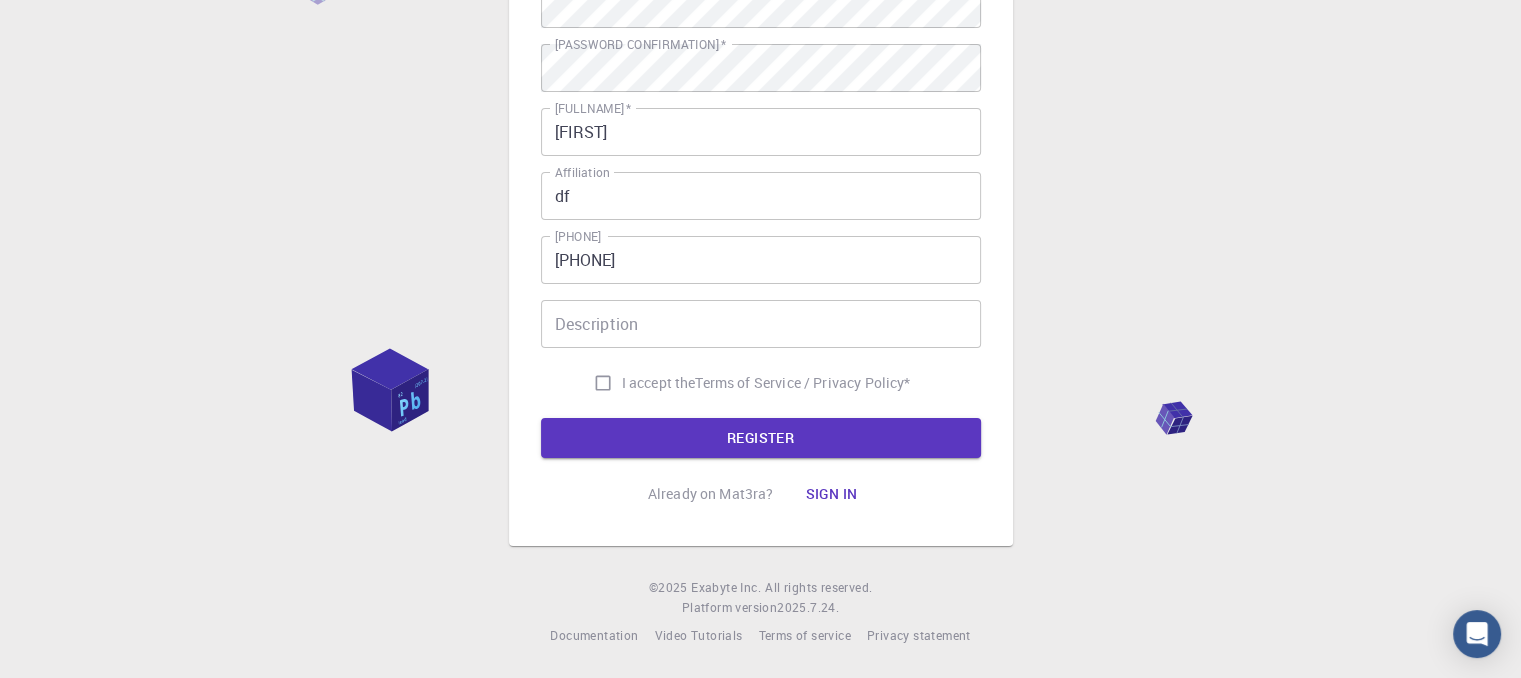 drag, startPoint x: 1140, startPoint y: 267, endPoint x: 1452, endPoint y: 17, distance: 399.80496 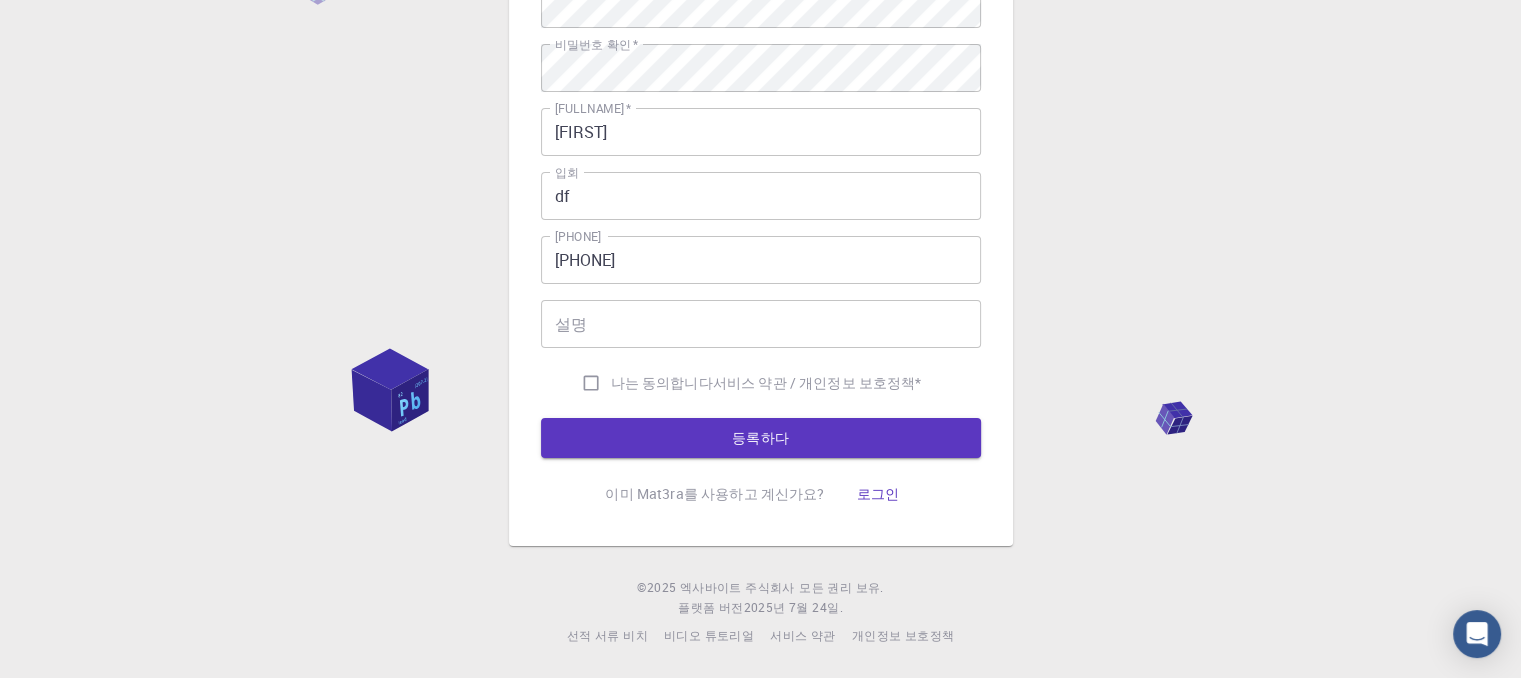 click on "df" at bounding box center (761, 196) 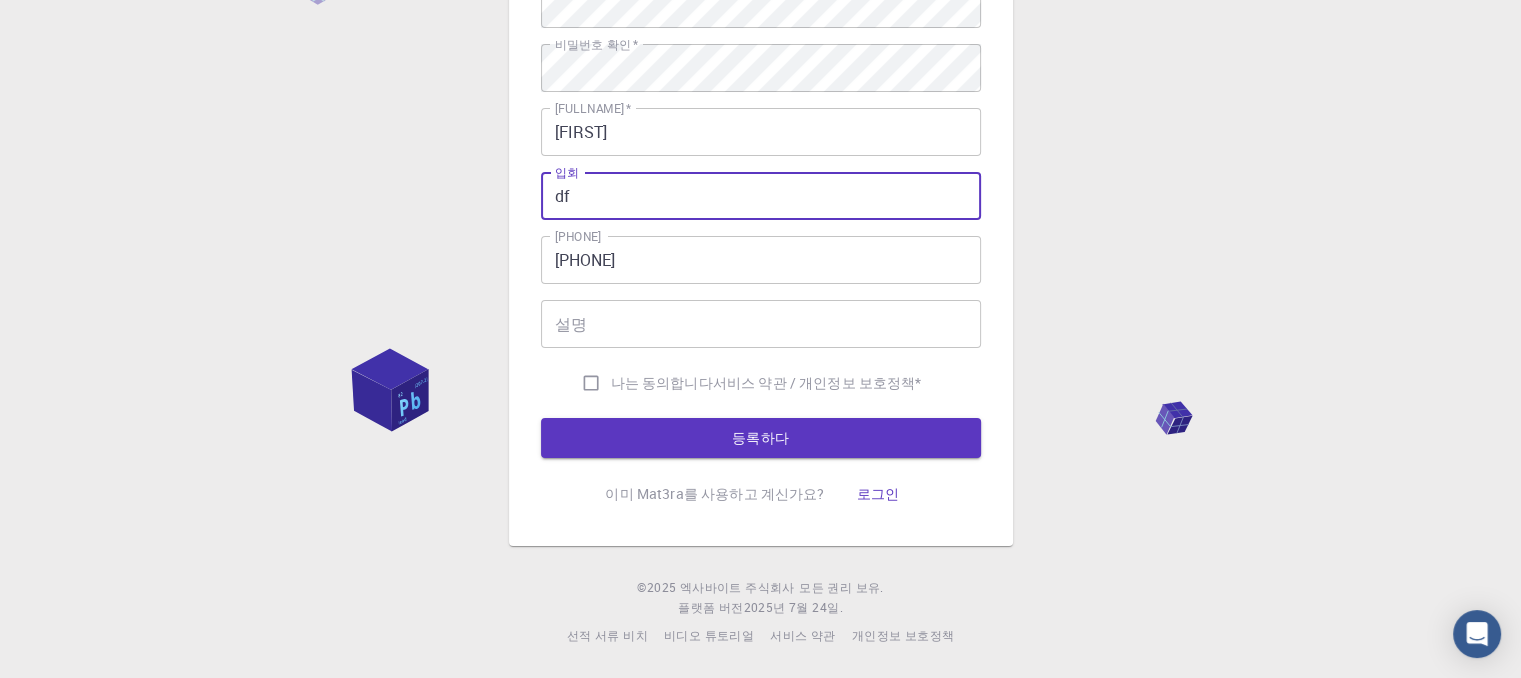 type on "d" 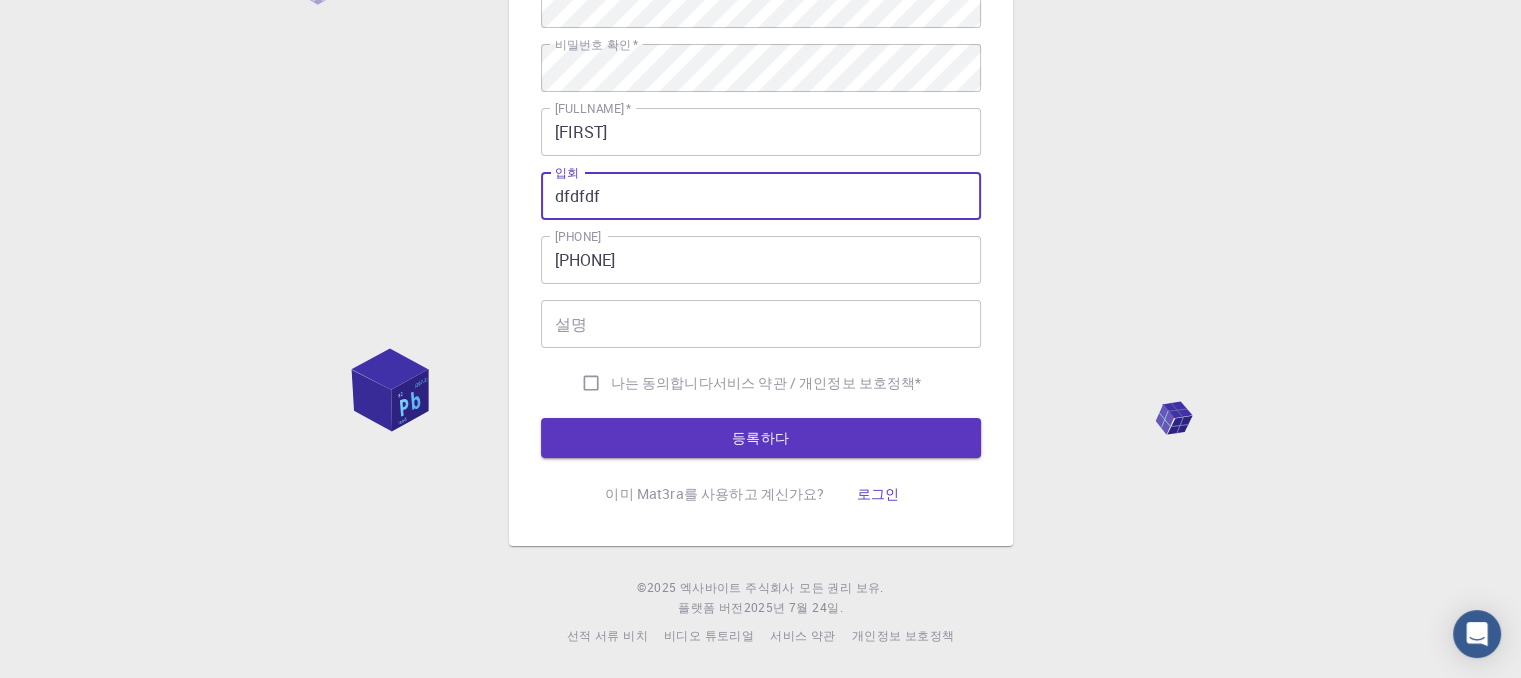 type on "dfdfdf" 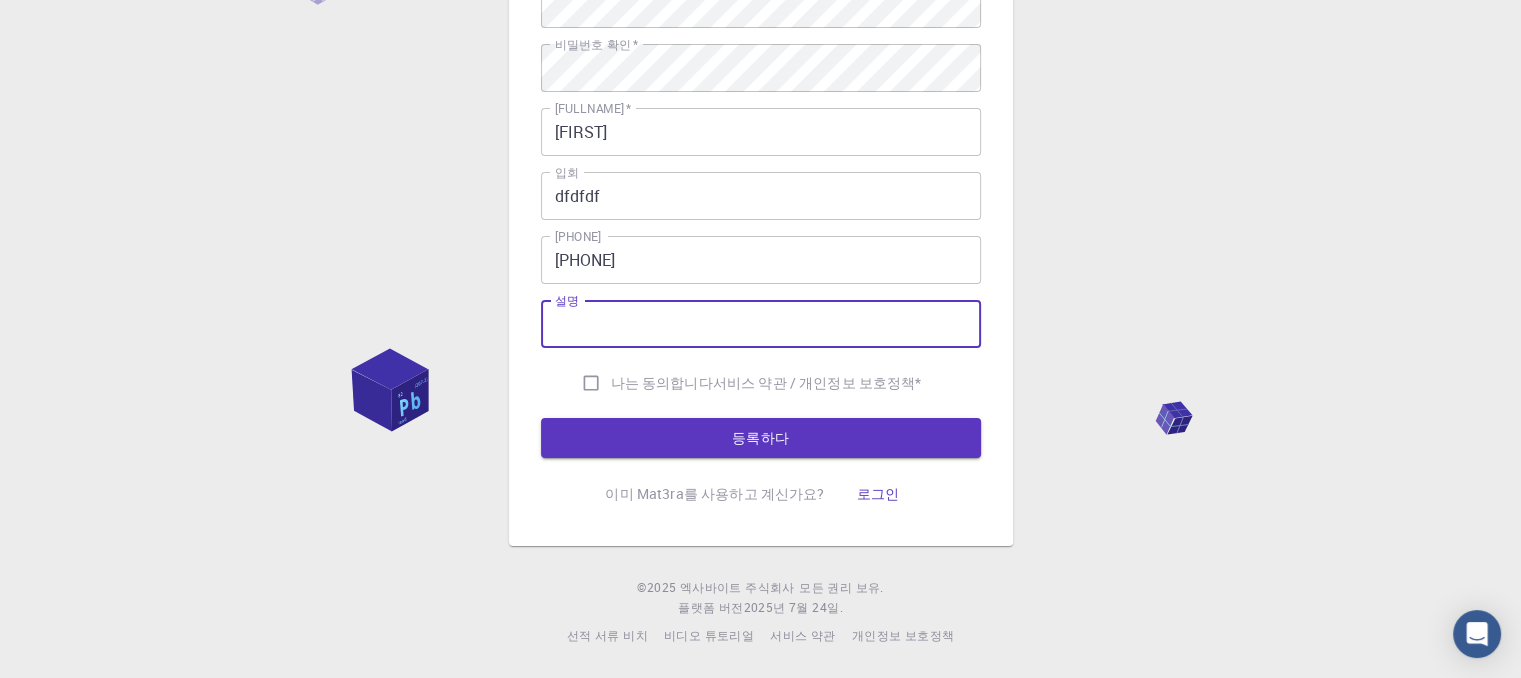 click on "설명" at bounding box center (761, 324) 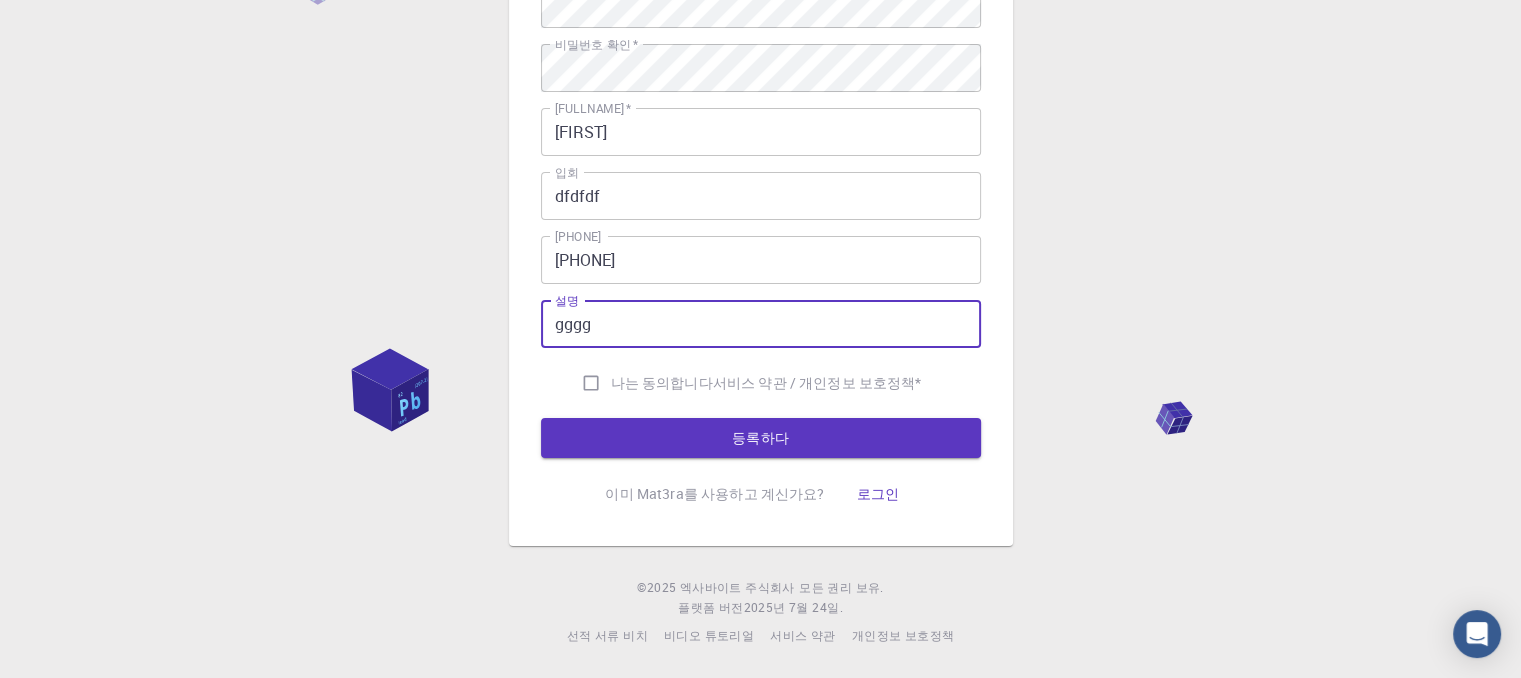 type on "gggg" 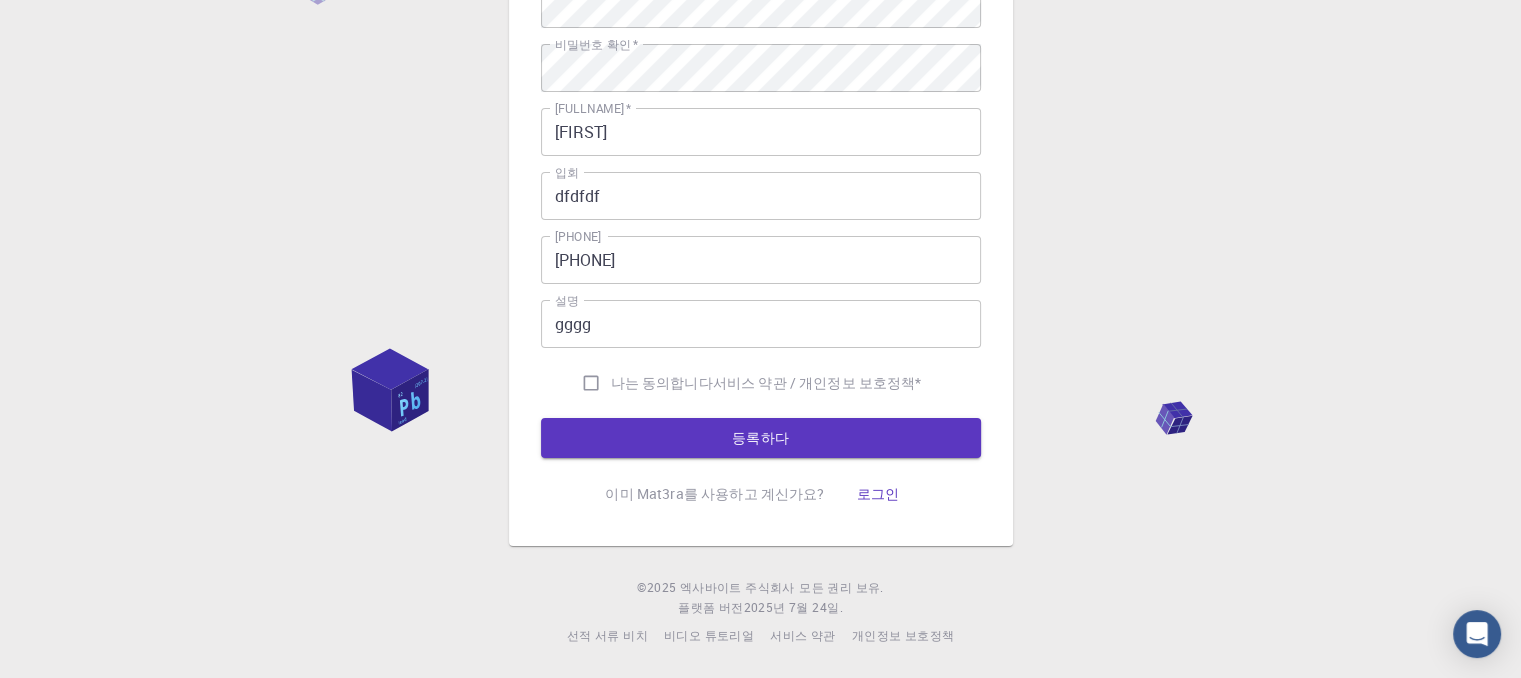 click on "나는 동의합니다" at bounding box center [661, 382] 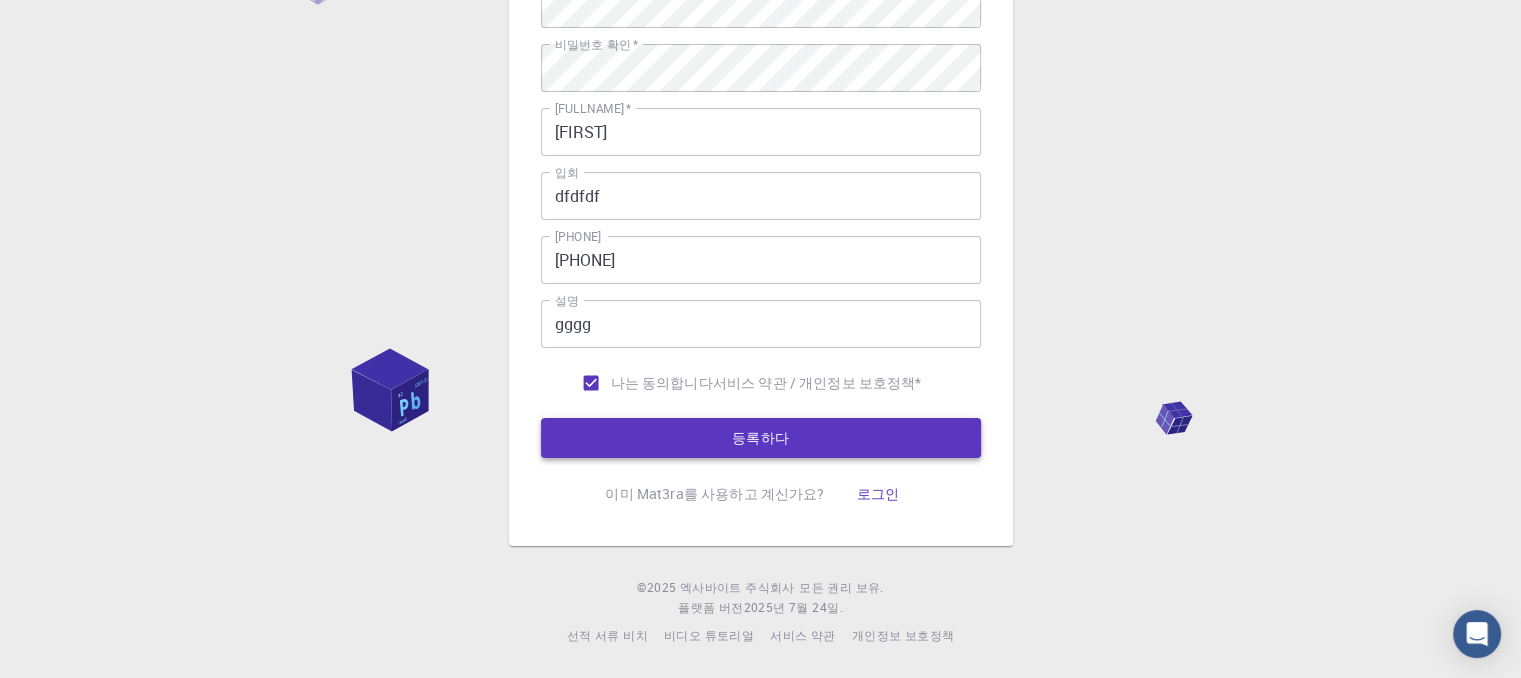 click on "등록하다" at bounding box center [761, 437] 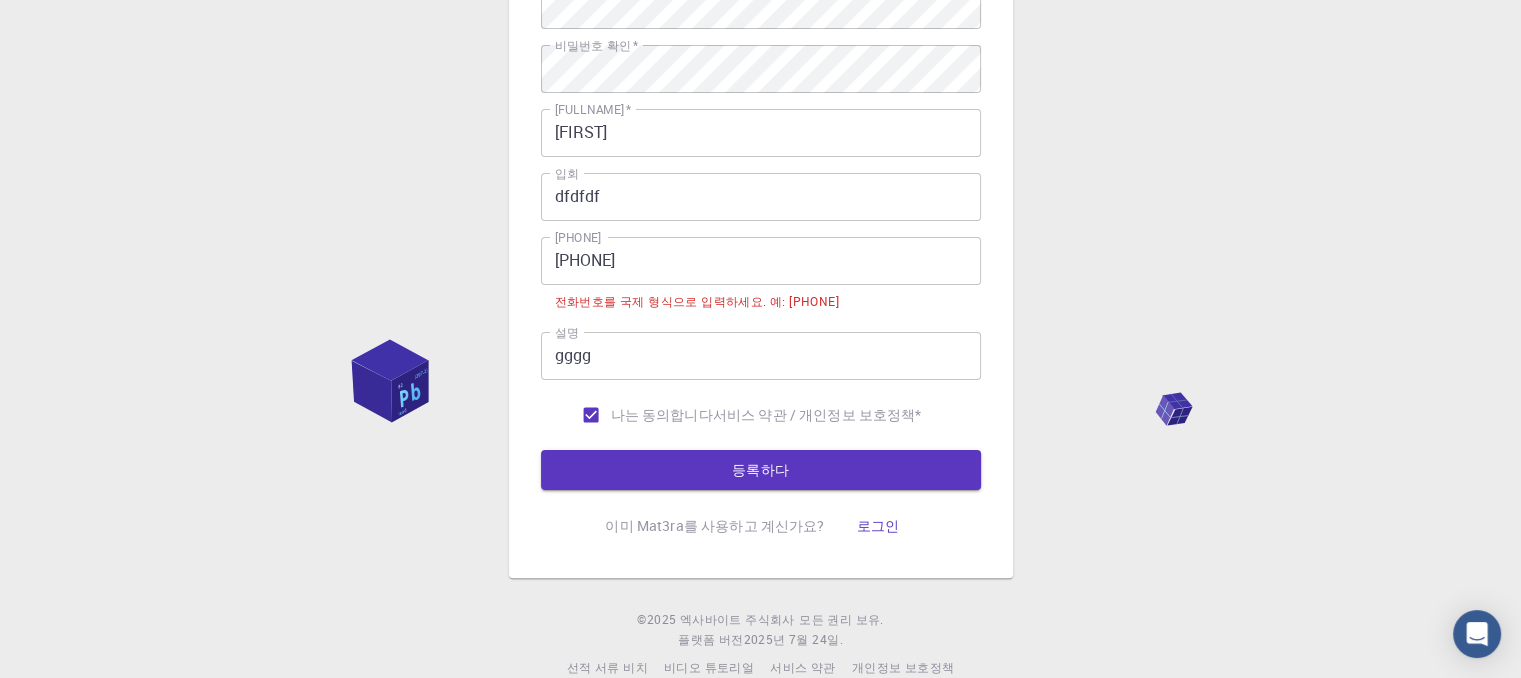 click on "[PHONE]" at bounding box center [761, 261] 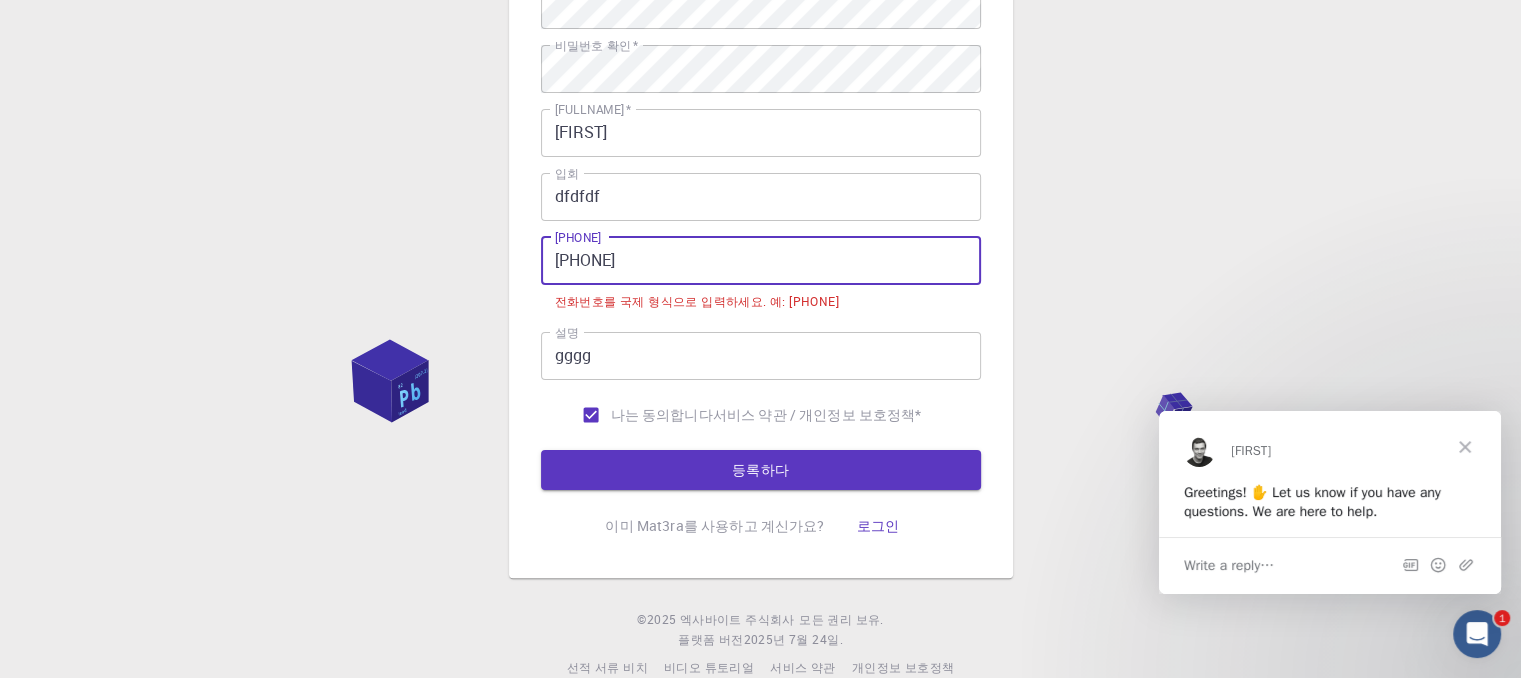 scroll, scrollTop: 0, scrollLeft: 0, axis: both 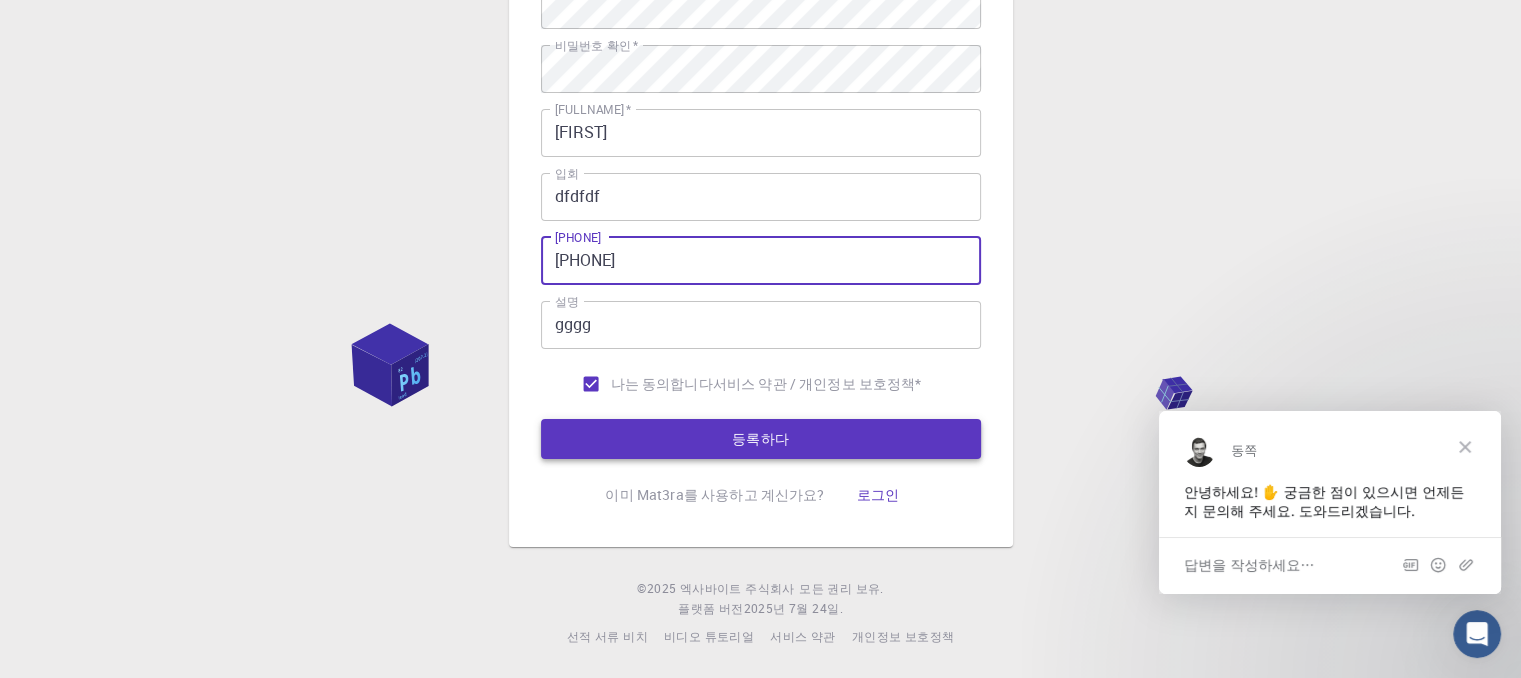 click on "등록하다" at bounding box center (761, 438) 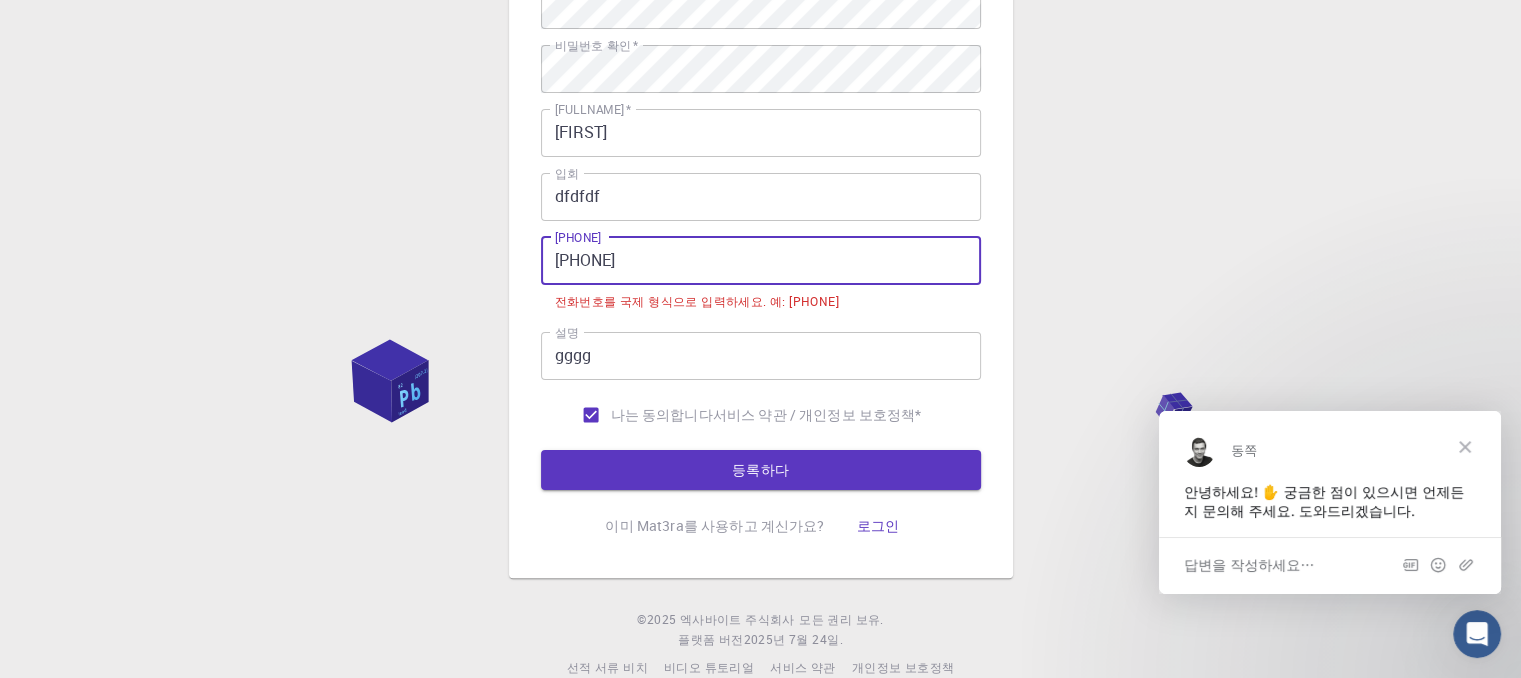 click on "[PHONE]" at bounding box center (761, 261) 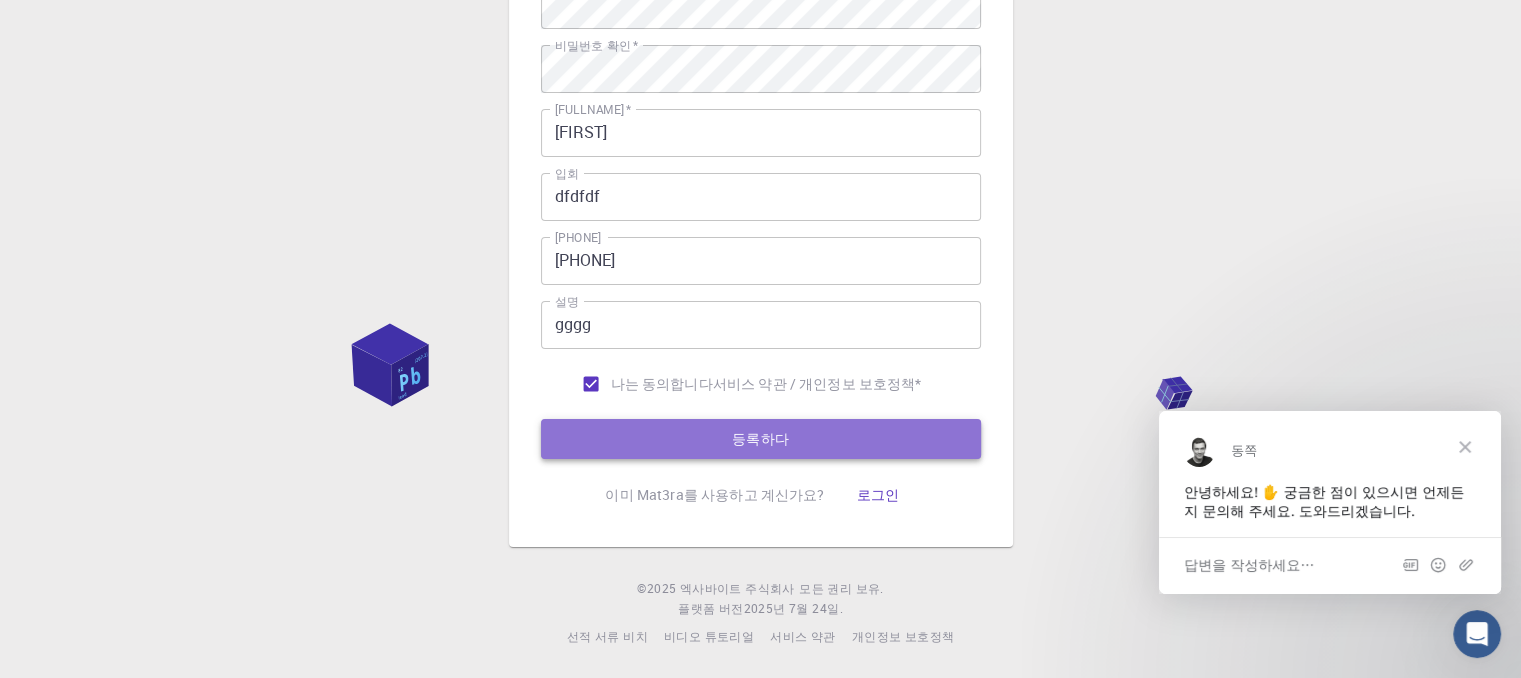 click on "등록하다" at bounding box center [761, 439] 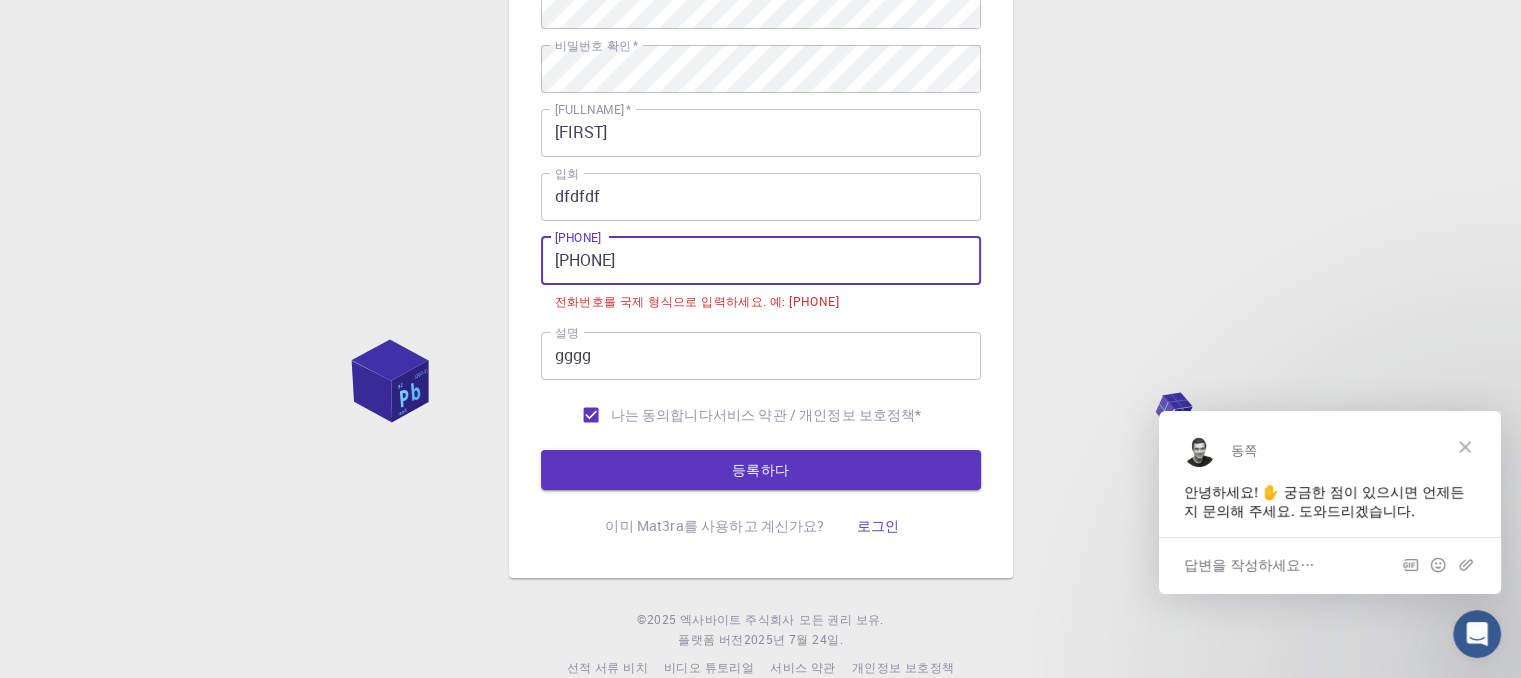 click on "[PHONE]" at bounding box center (761, 261) 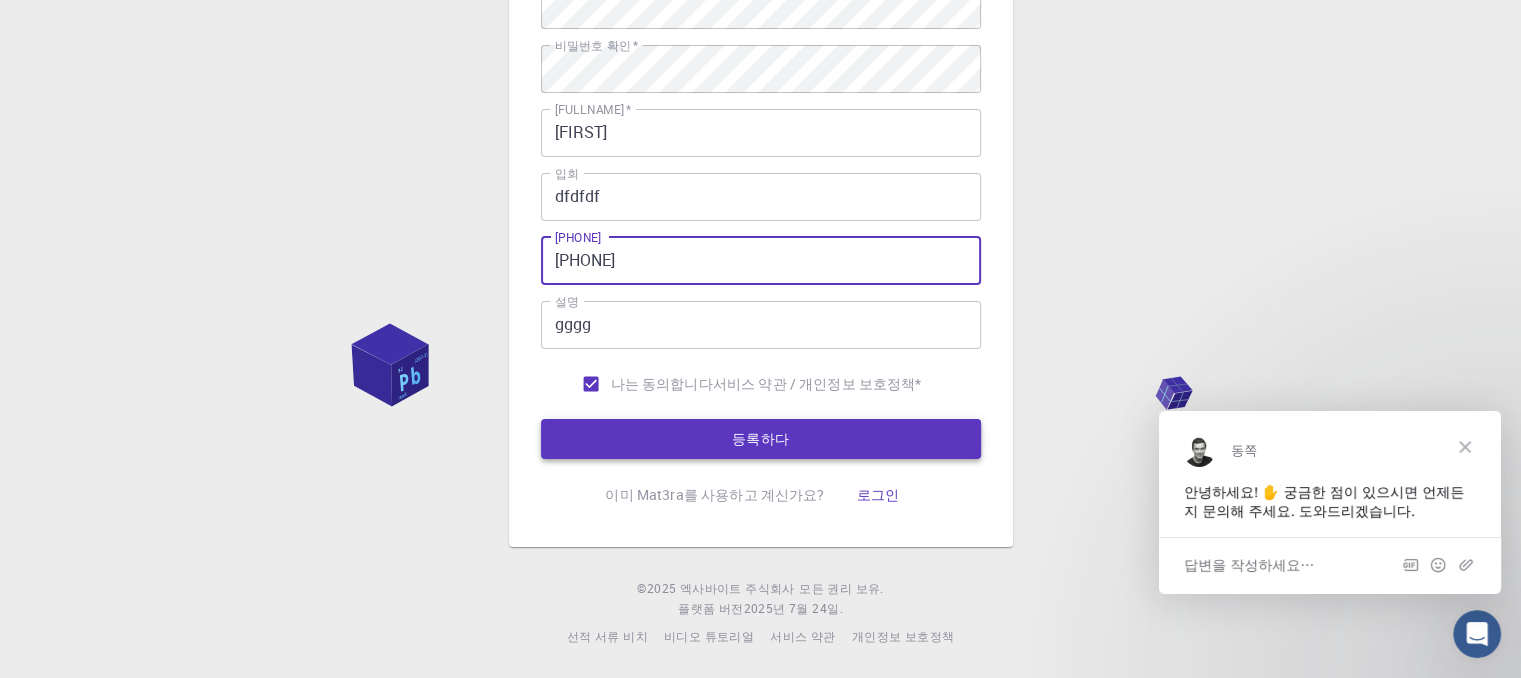 click on "등록하다" at bounding box center [761, 439] 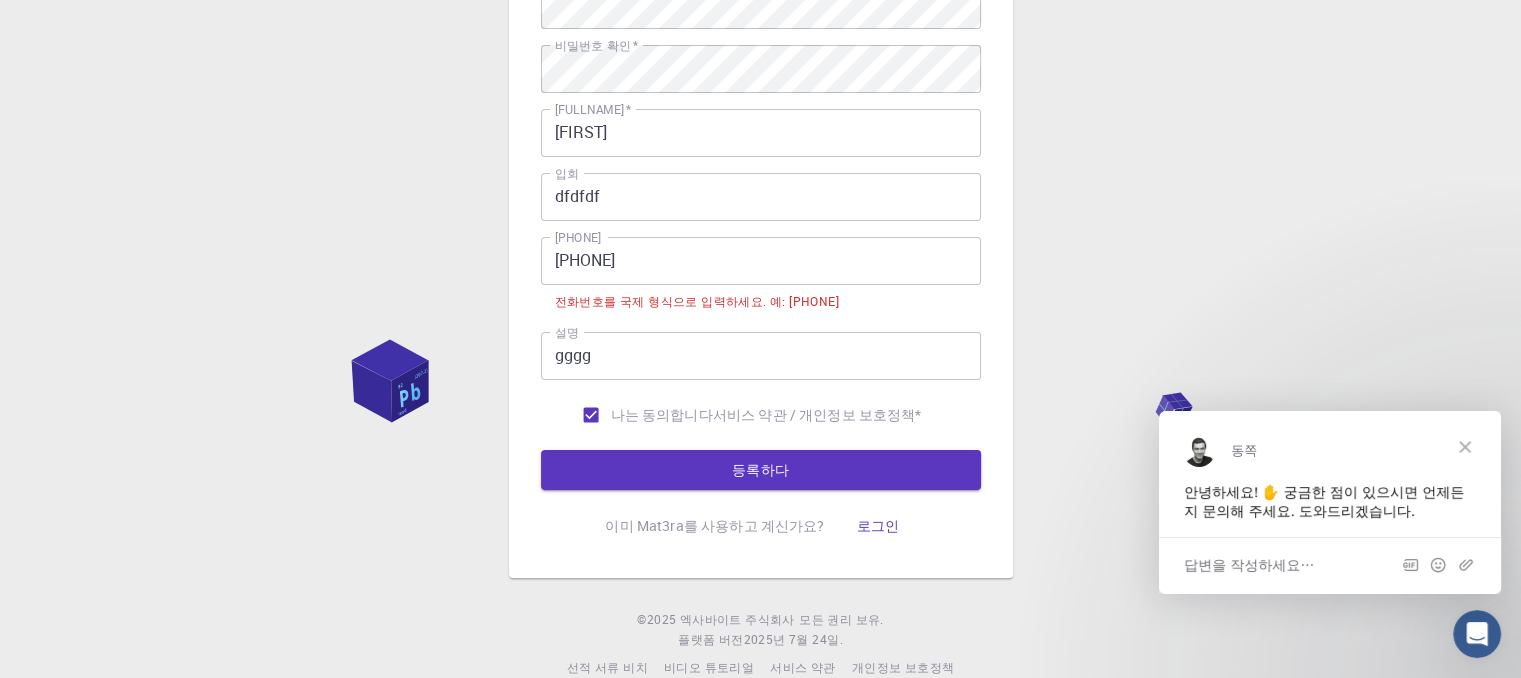 click on "[PHONE]" at bounding box center [761, 261] 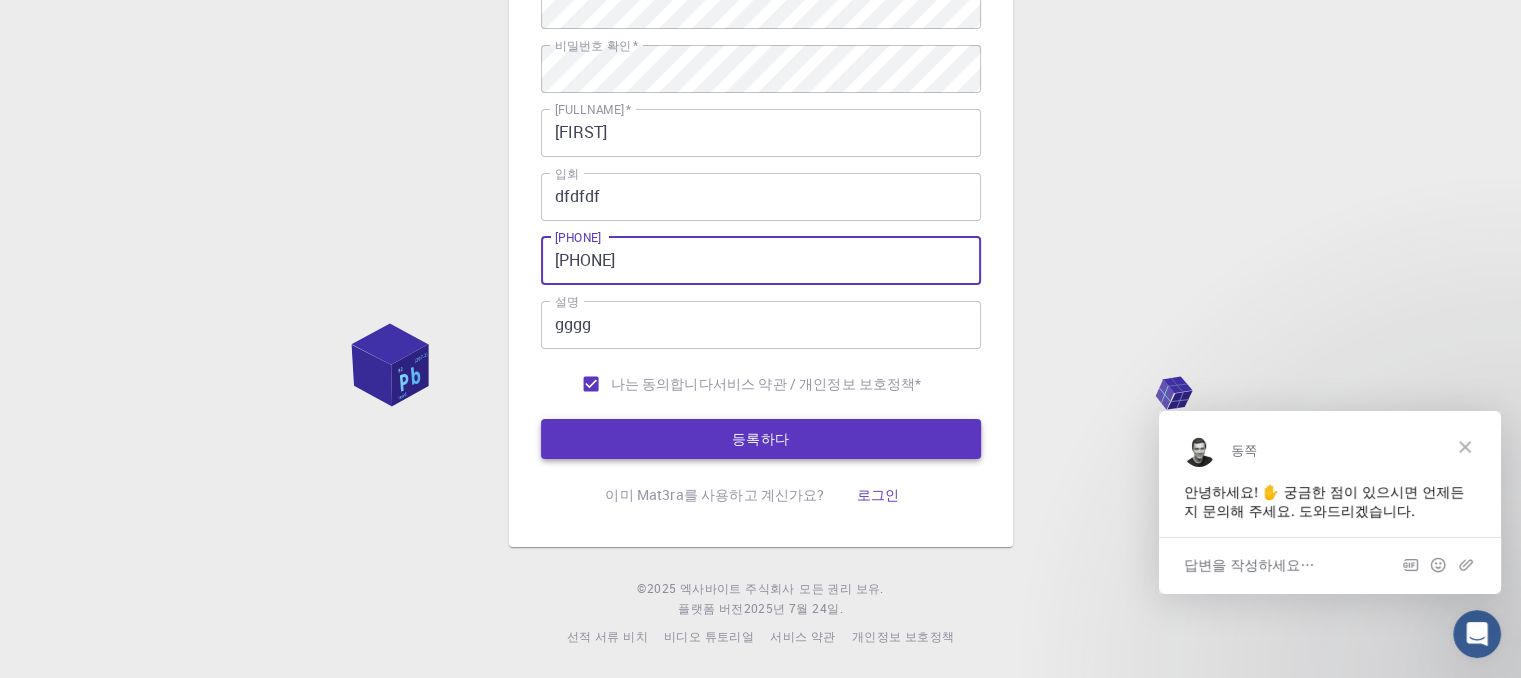click on "등록하다" at bounding box center (761, 439) 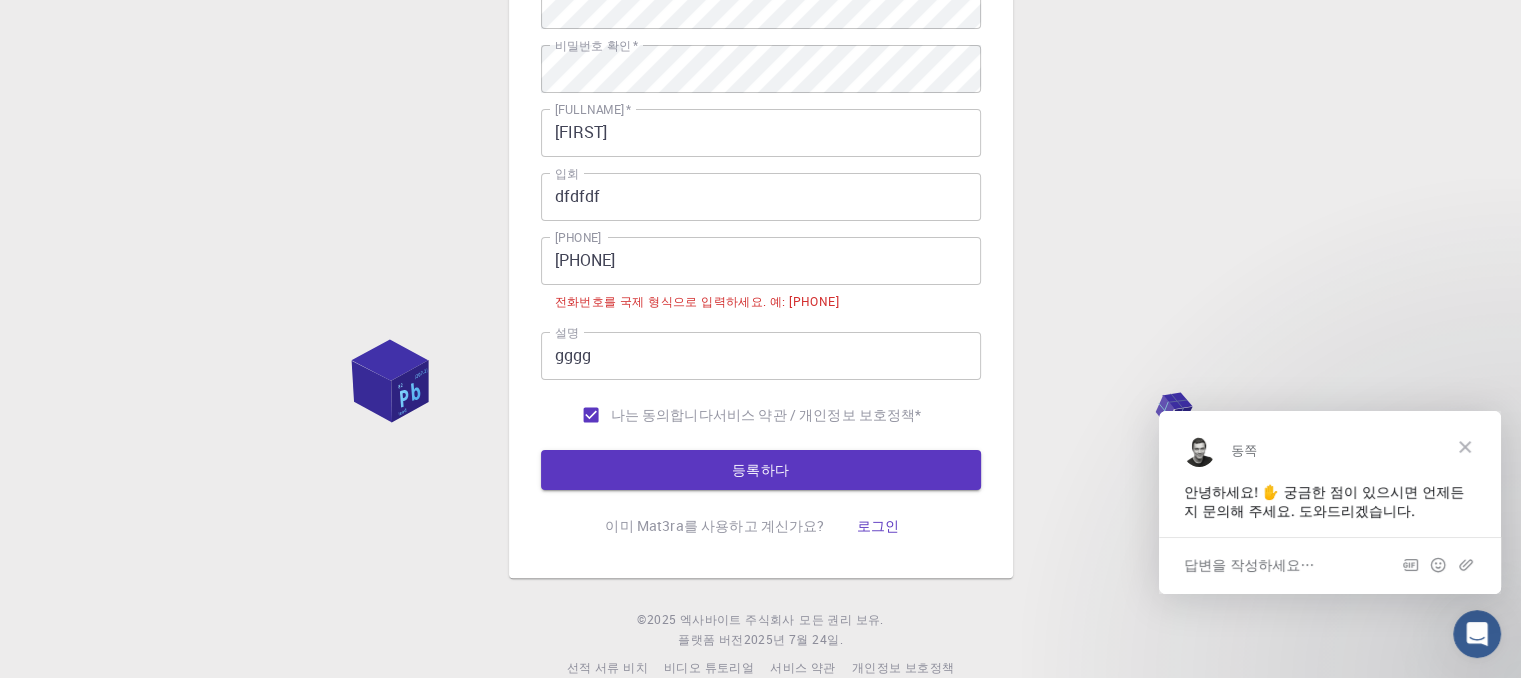 click on "[PHONE]" at bounding box center (761, 261) 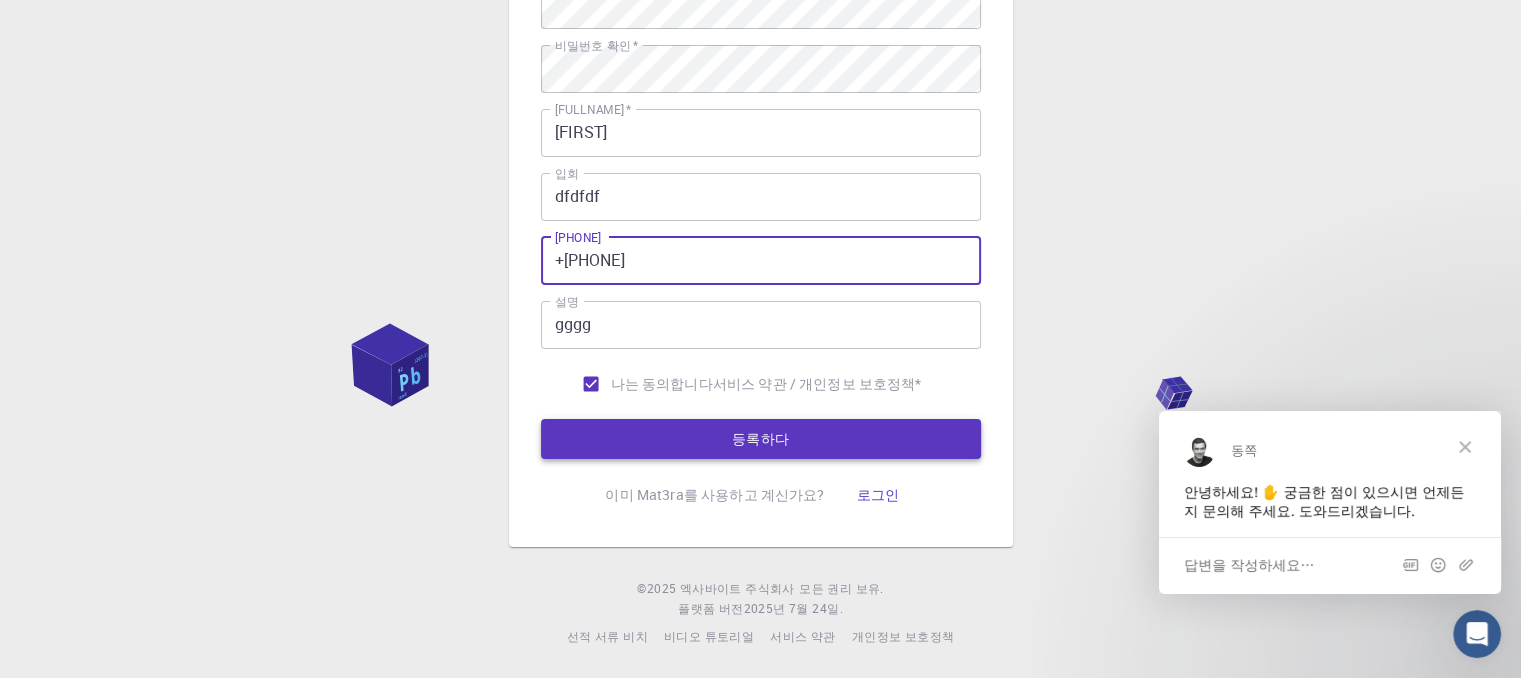 type on "+[PHONE]" 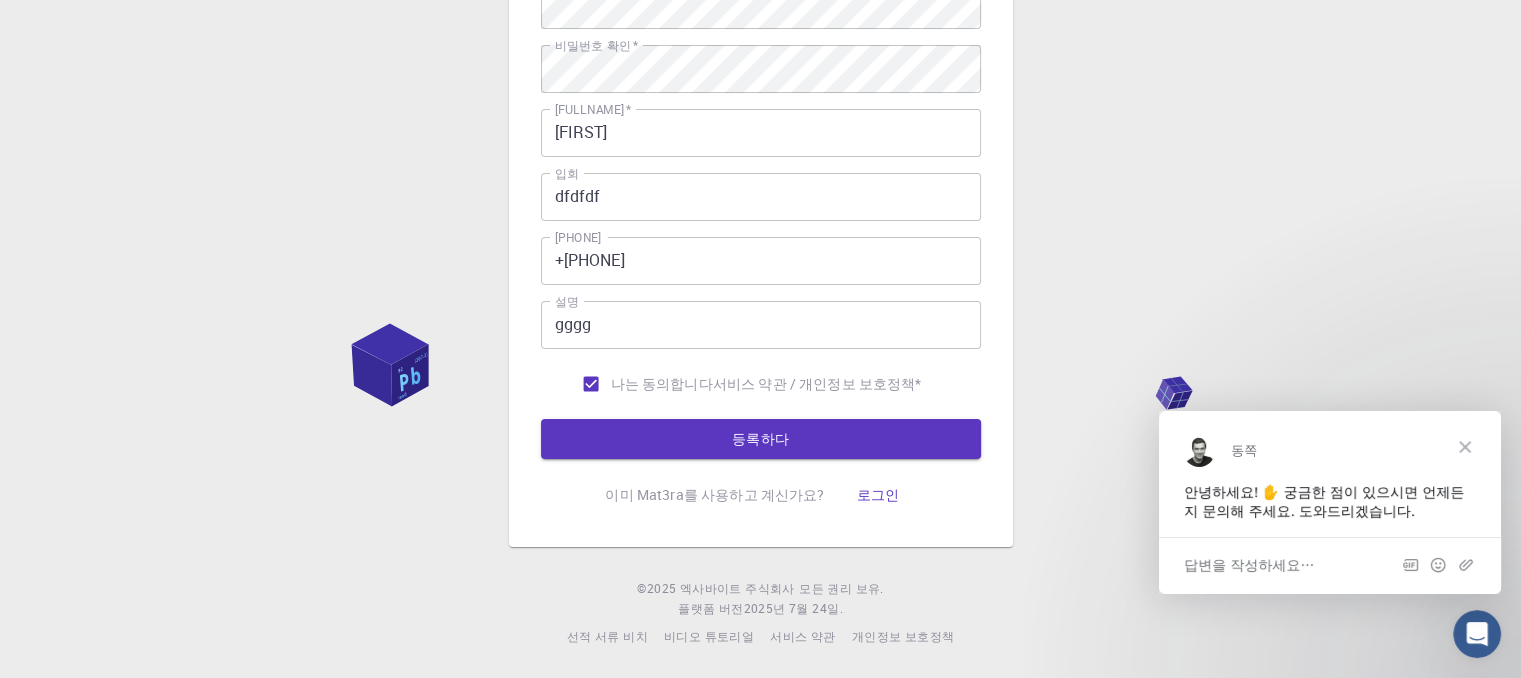 click at bounding box center [1465, 446] 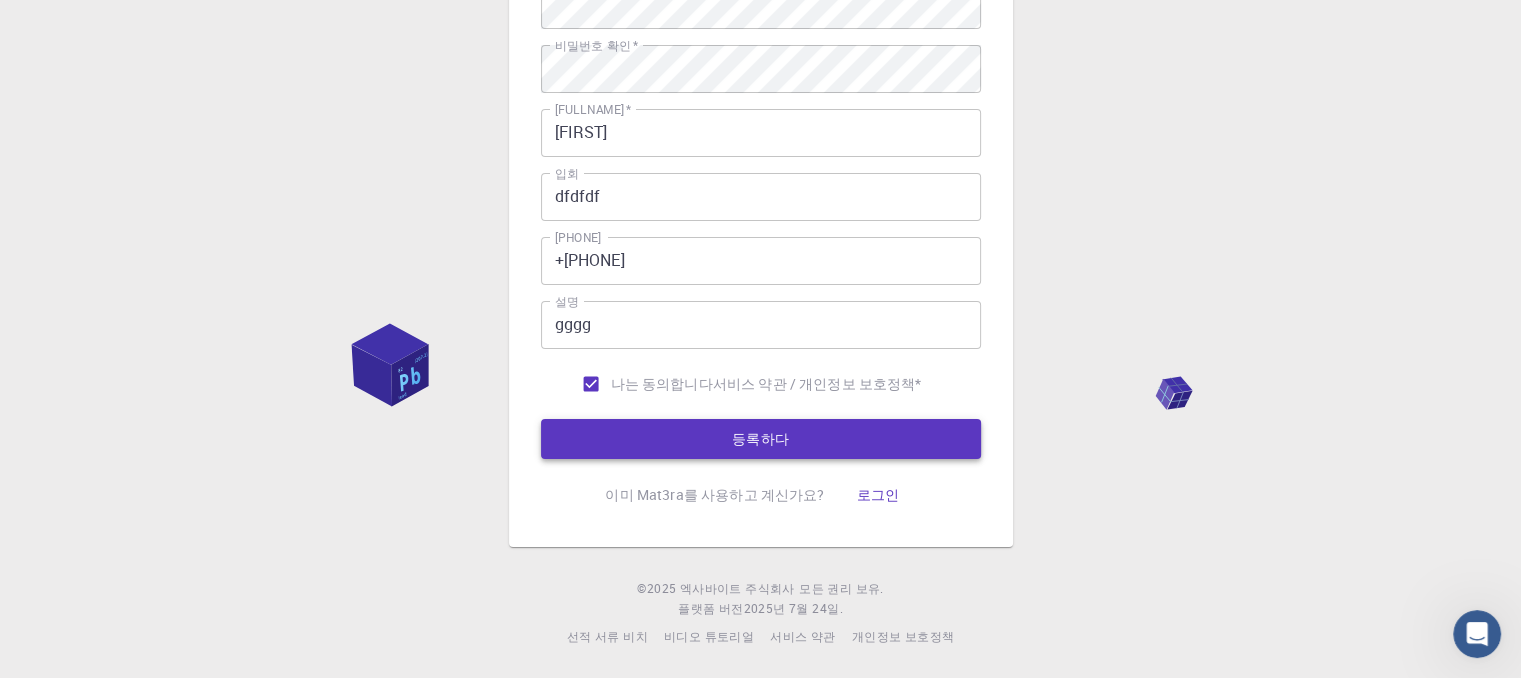 click on "등록하다" at bounding box center [761, 439] 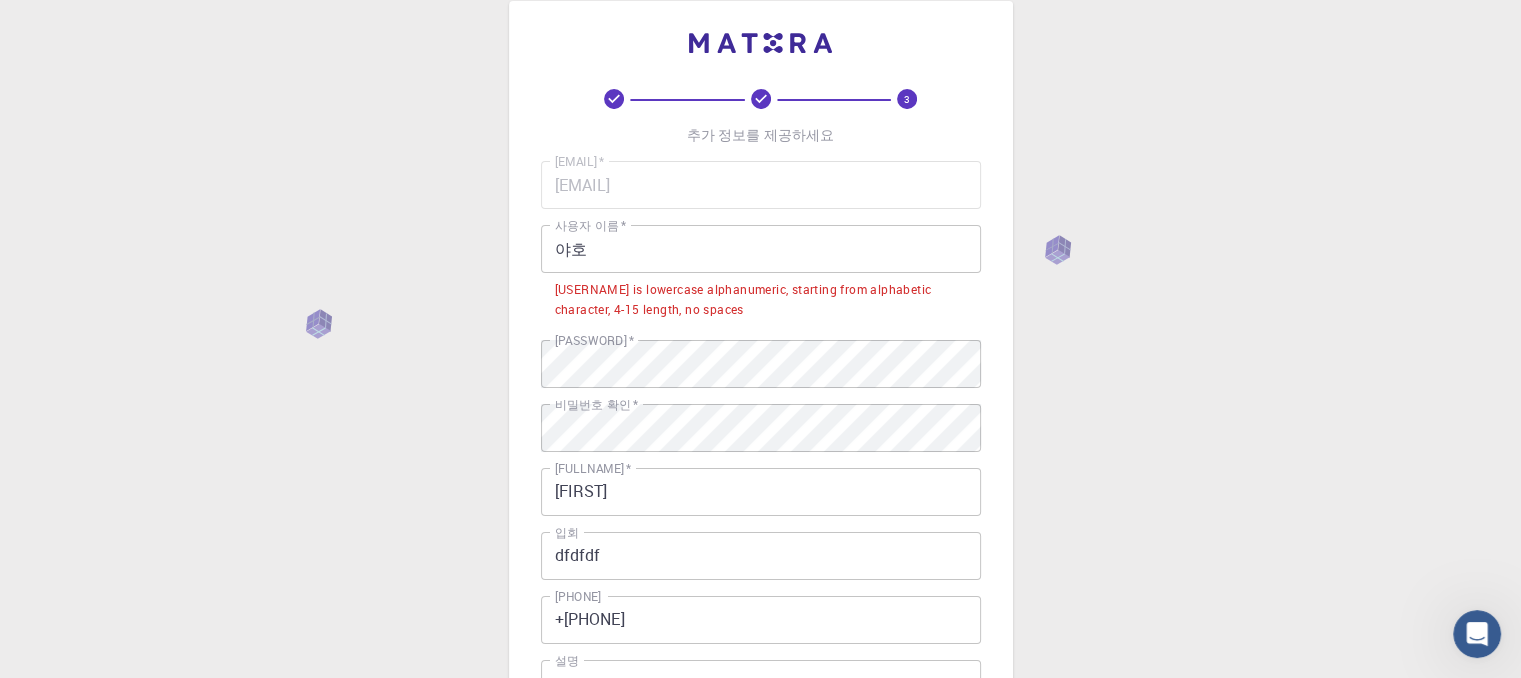 scroll, scrollTop: 0, scrollLeft: 0, axis: both 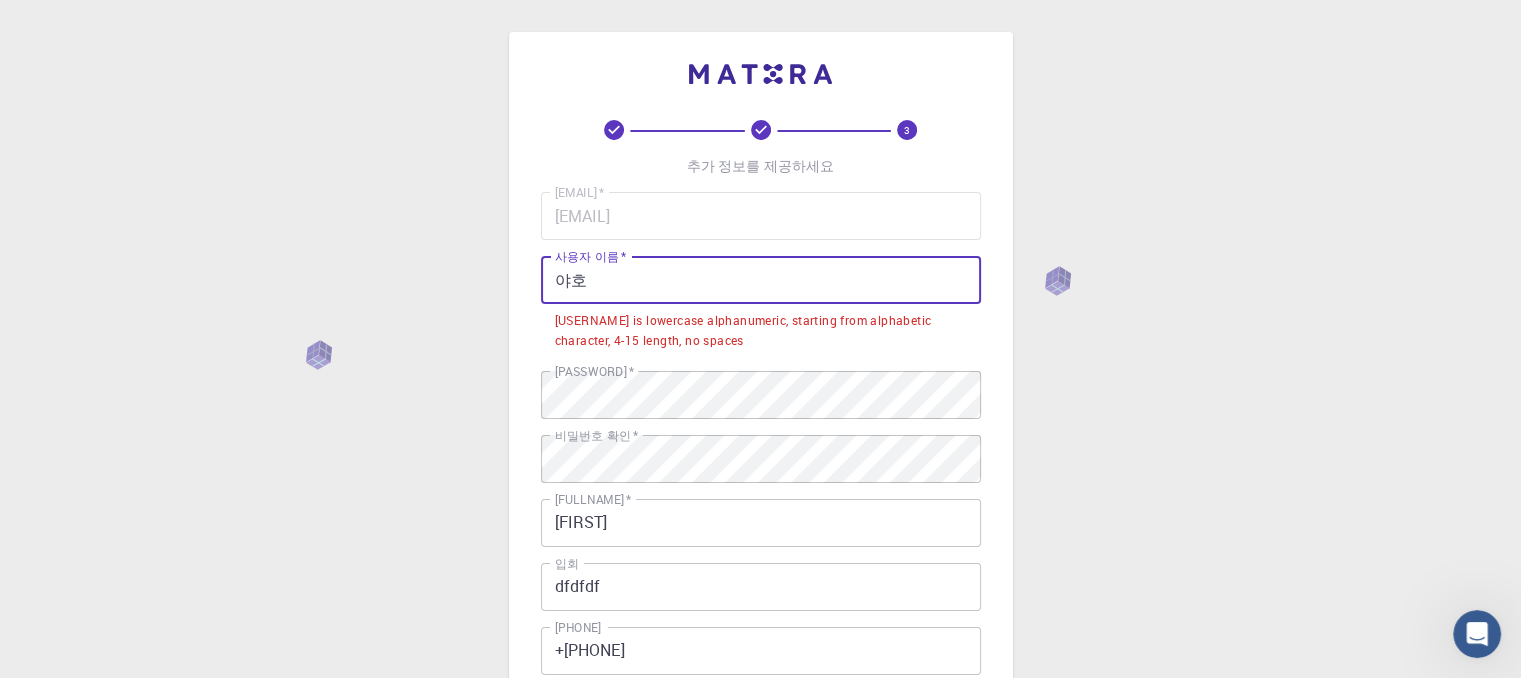 click on "야호" at bounding box center (761, 280) 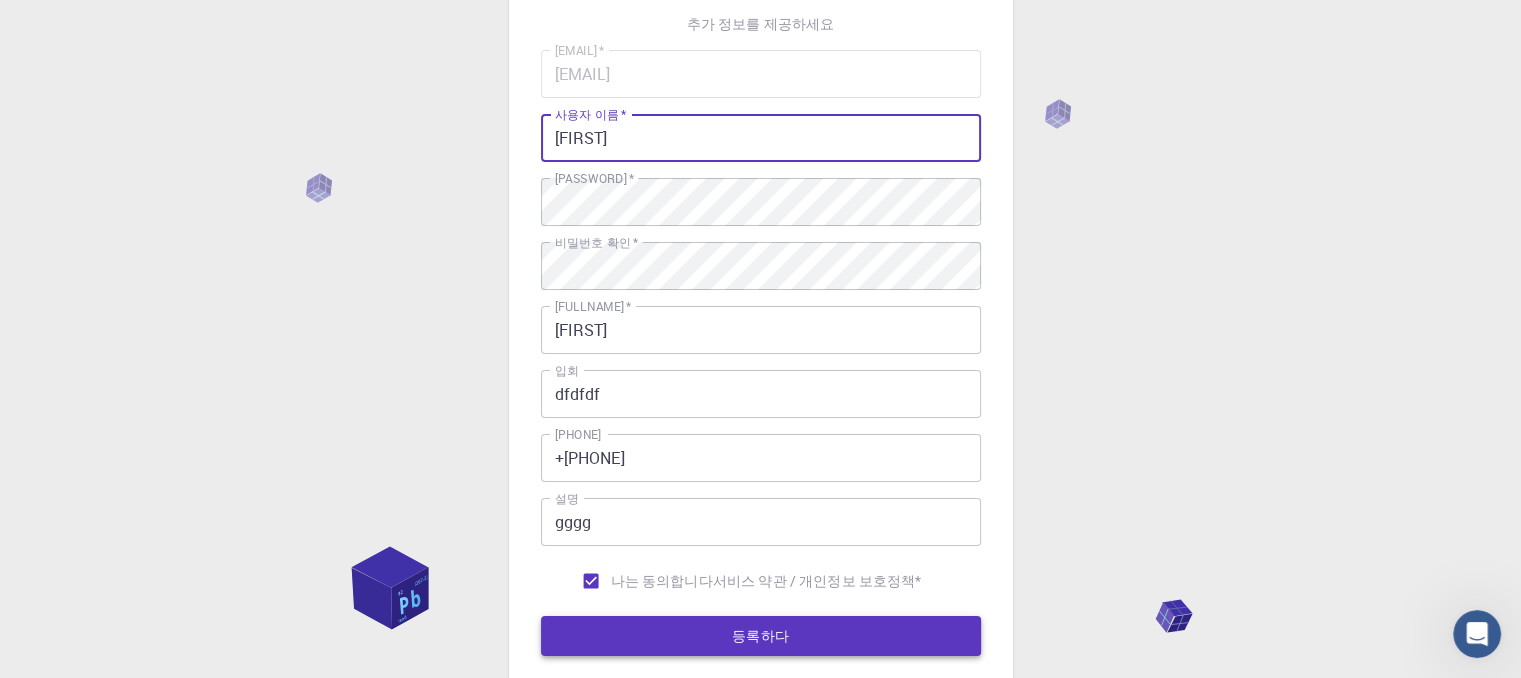 scroll, scrollTop: 340, scrollLeft: 0, axis: vertical 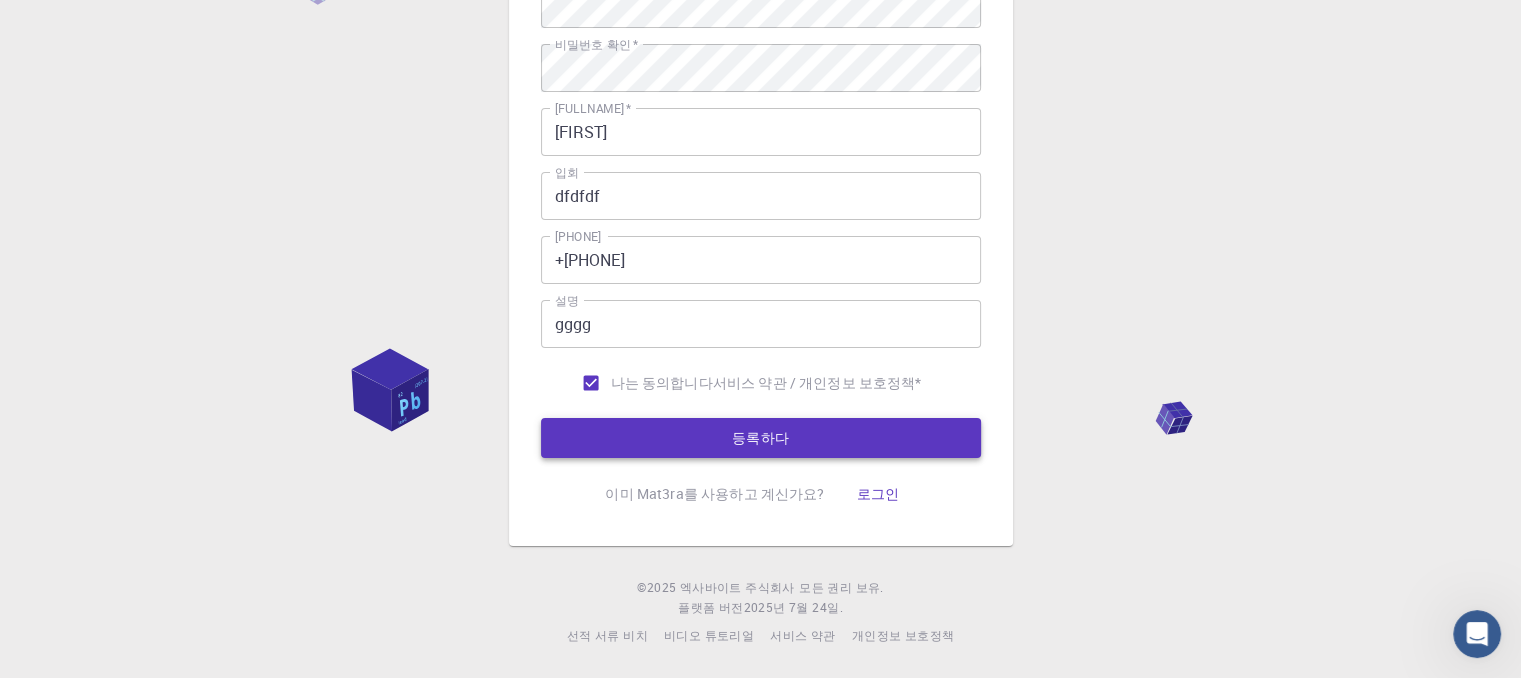 type on "[FIRST]" 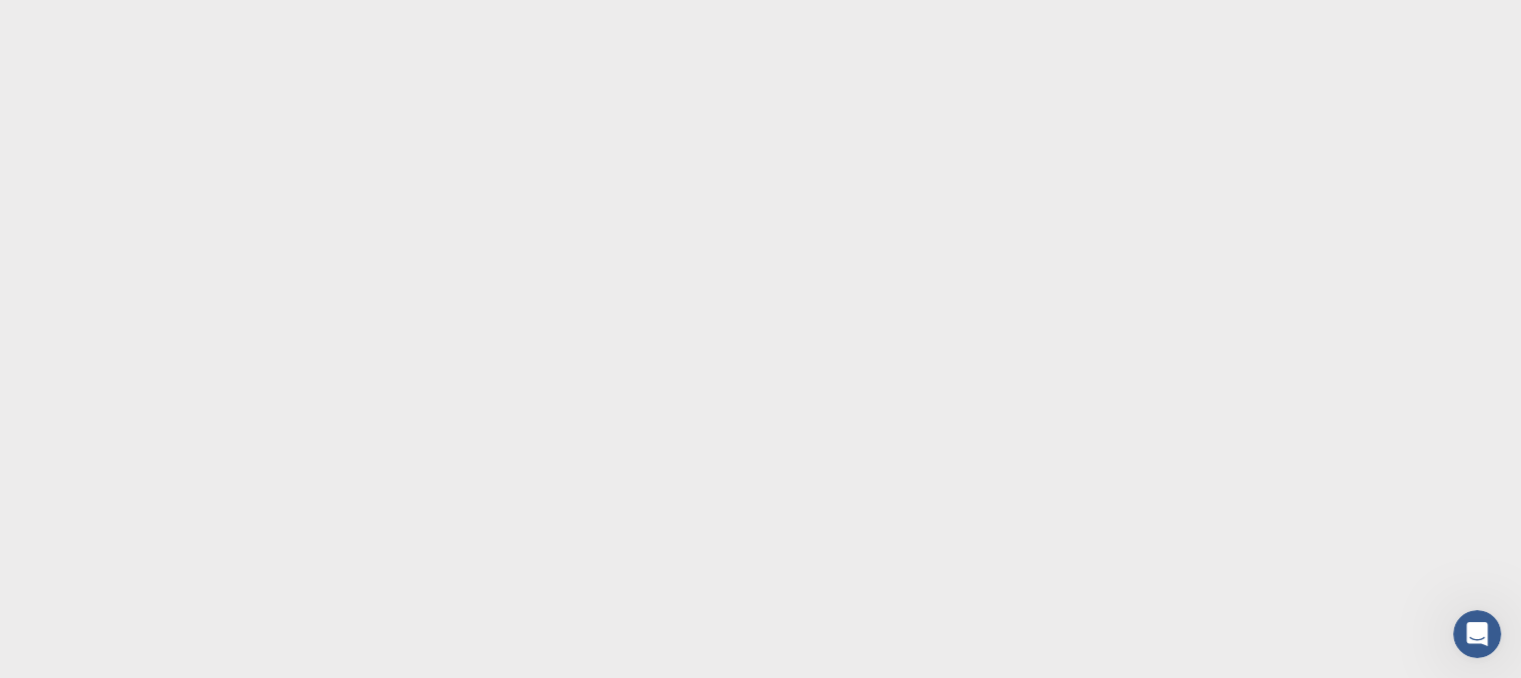 scroll, scrollTop: 0, scrollLeft: 0, axis: both 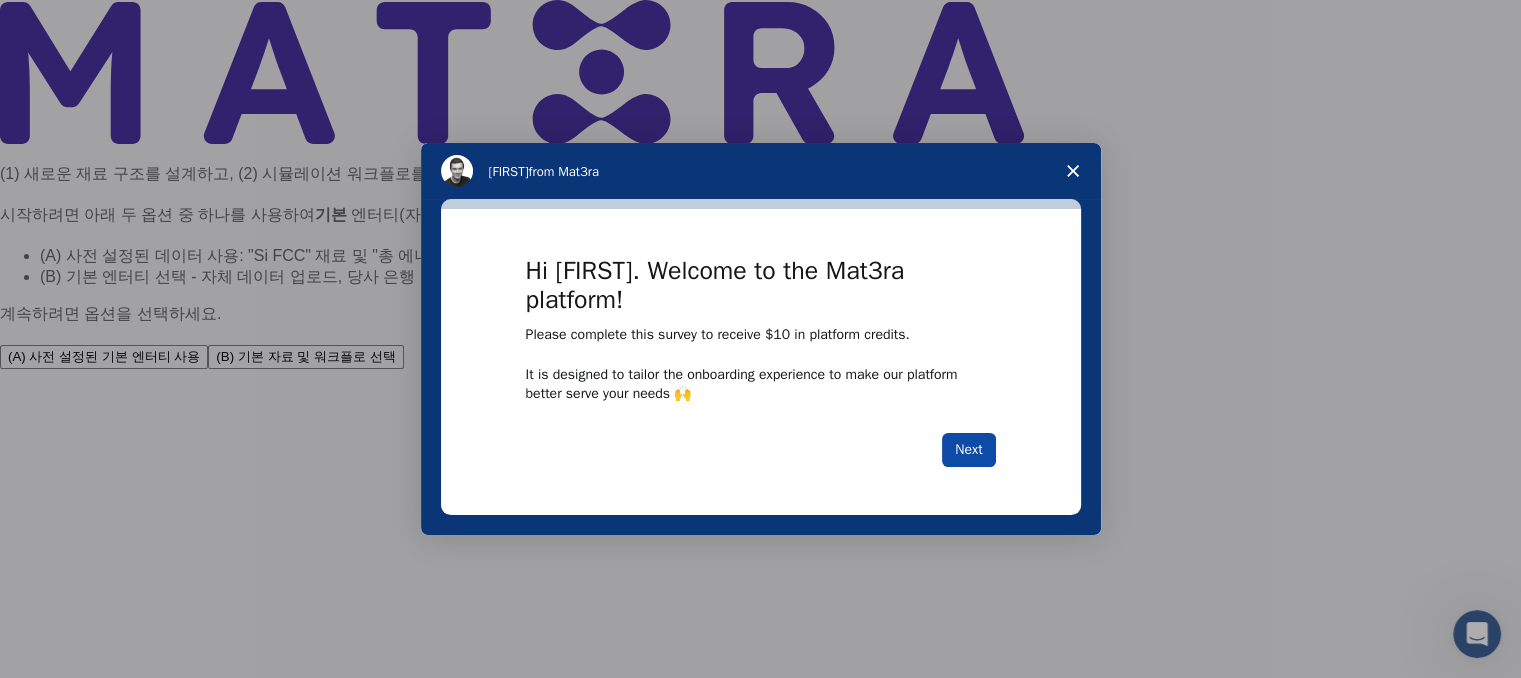 click on "Next" at bounding box center [968, 450] 